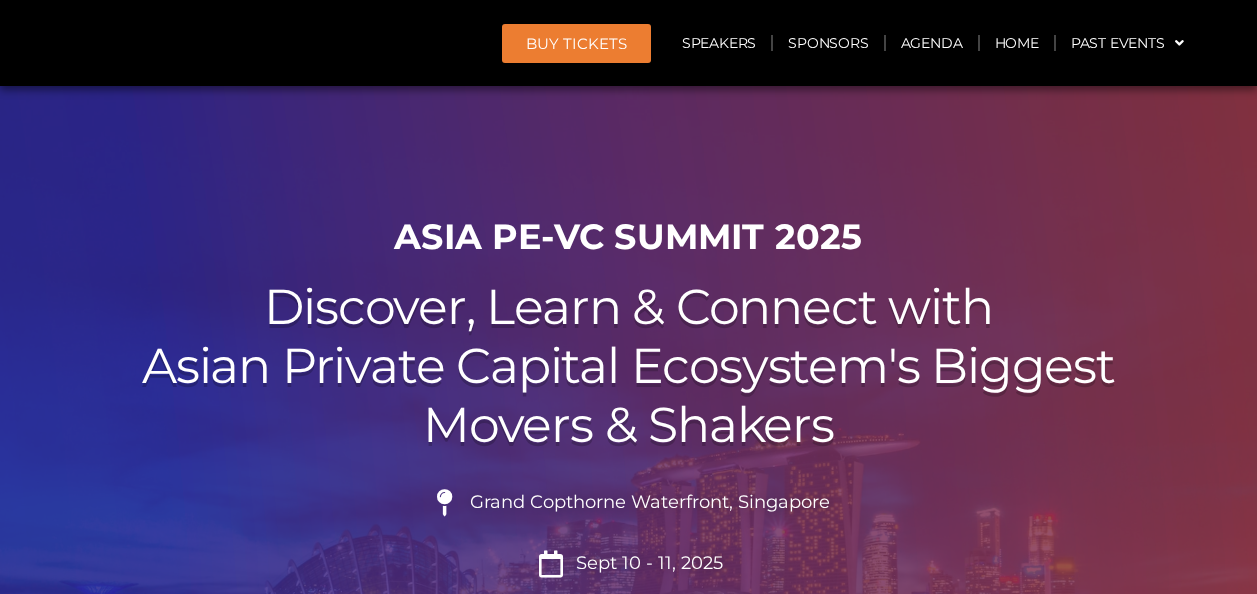 scroll, scrollTop: 0, scrollLeft: 0, axis: both 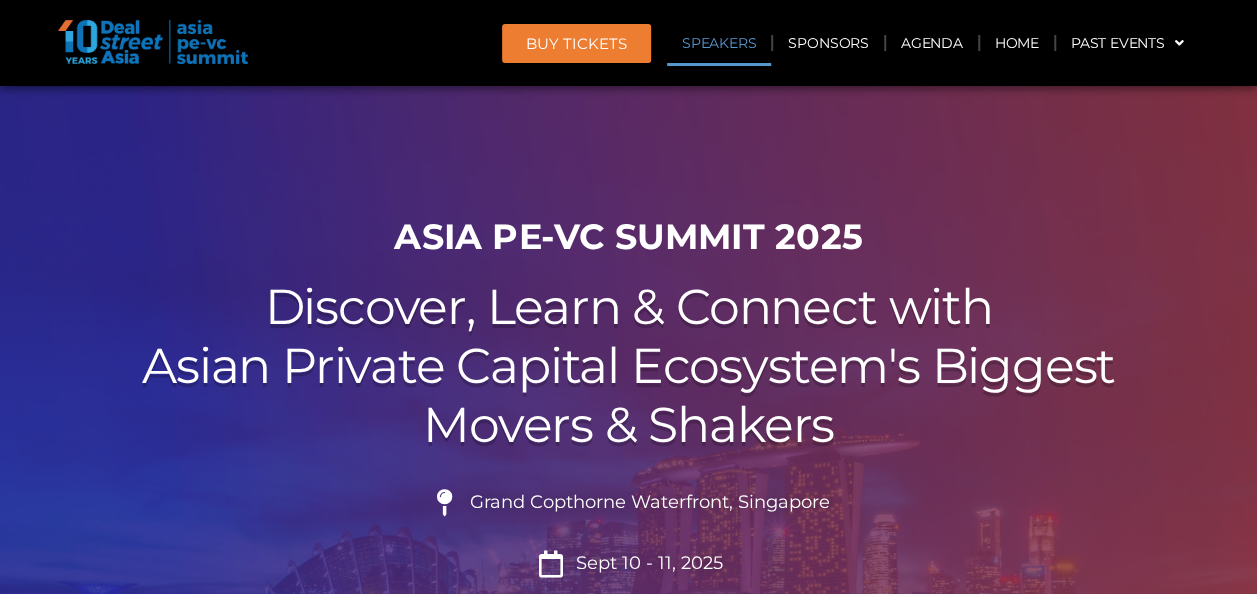 click on "Speakers" 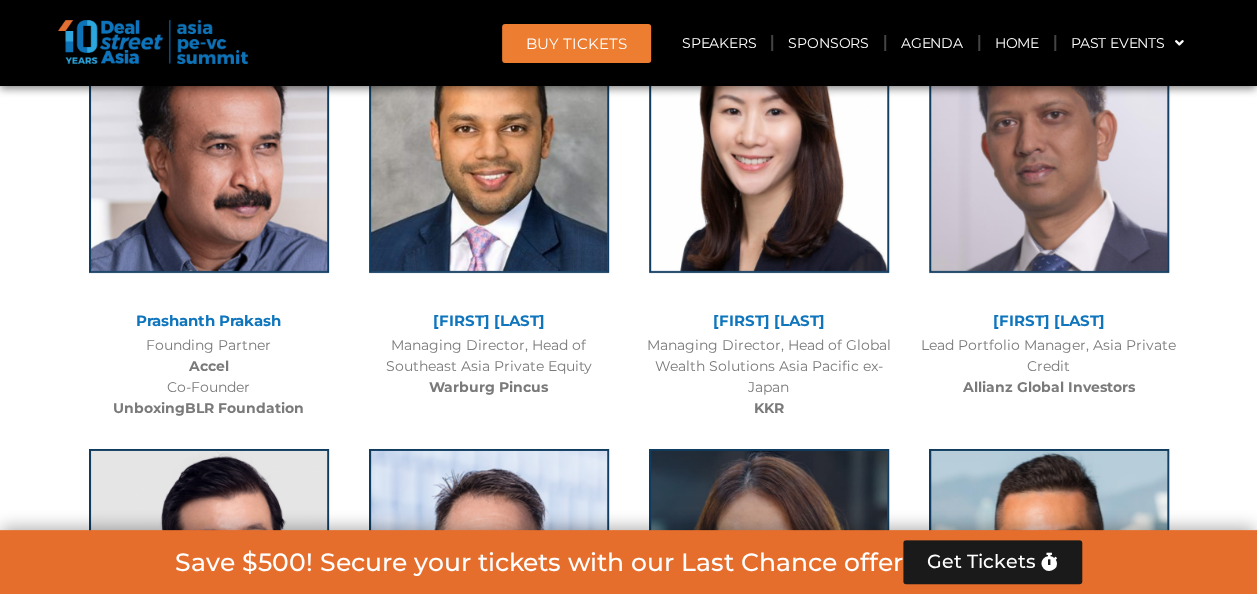 scroll, scrollTop: 3180, scrollLeft: 0, axis: vertical 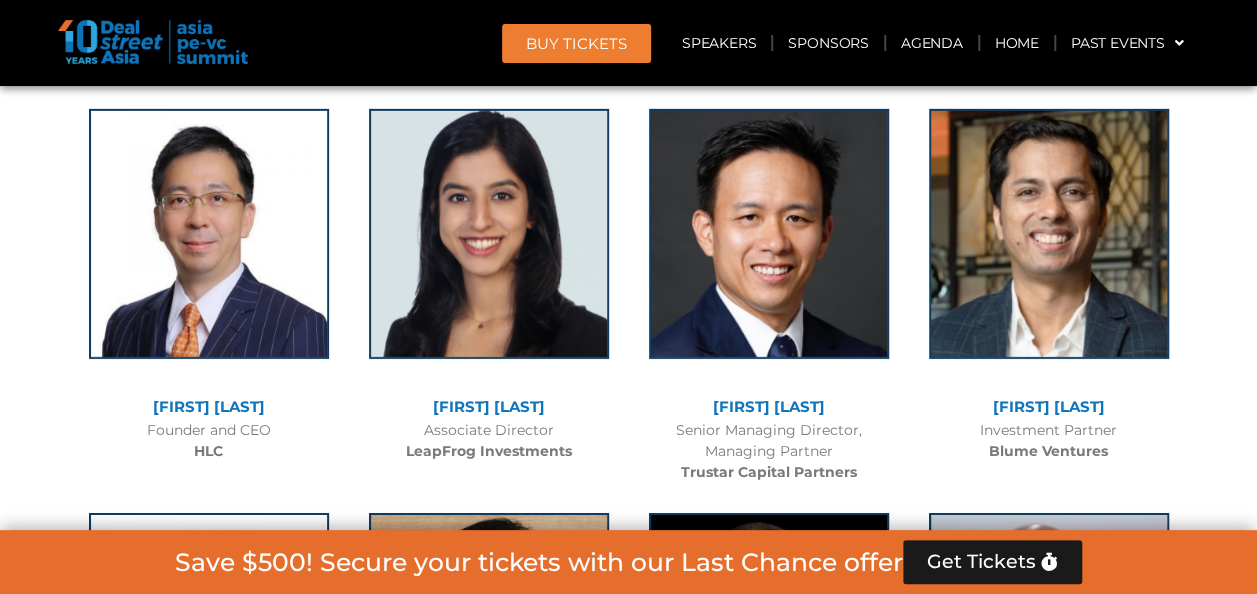 click 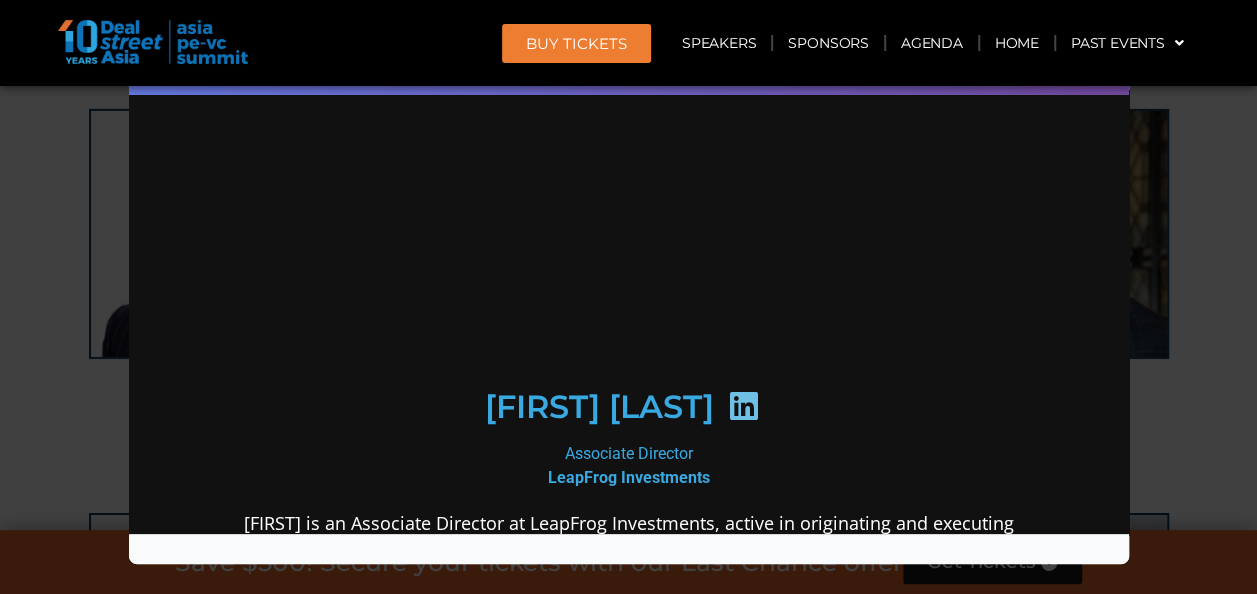 scroll, scrollTop: 0, scrollLeft: 0, axis: both 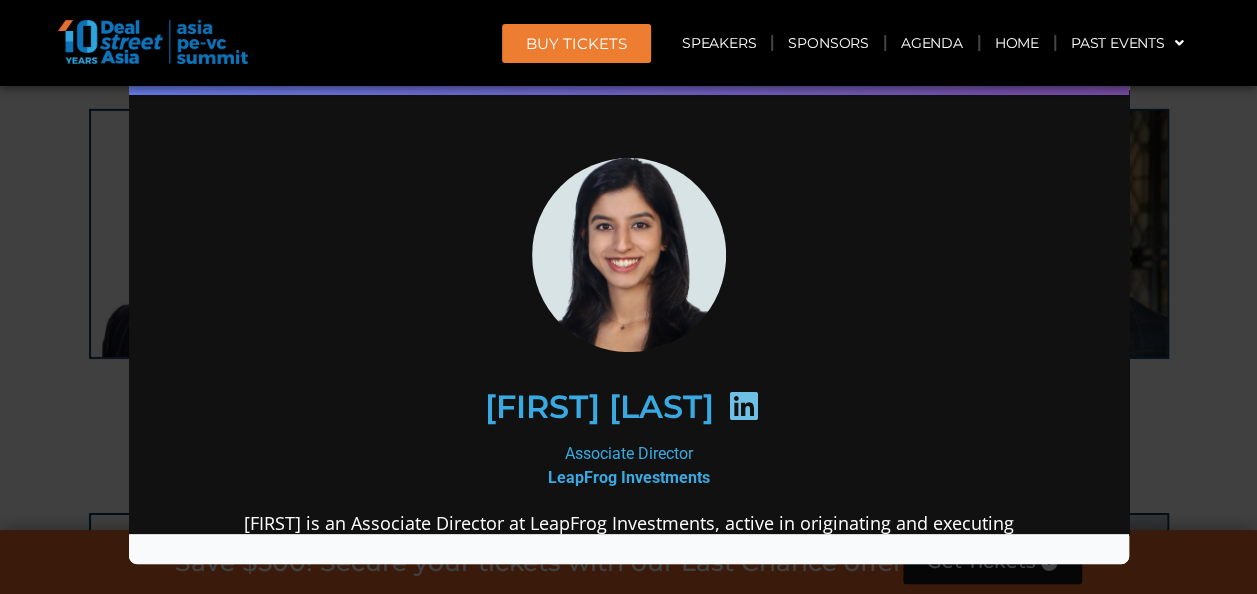 click at bounding box center [742, 405] 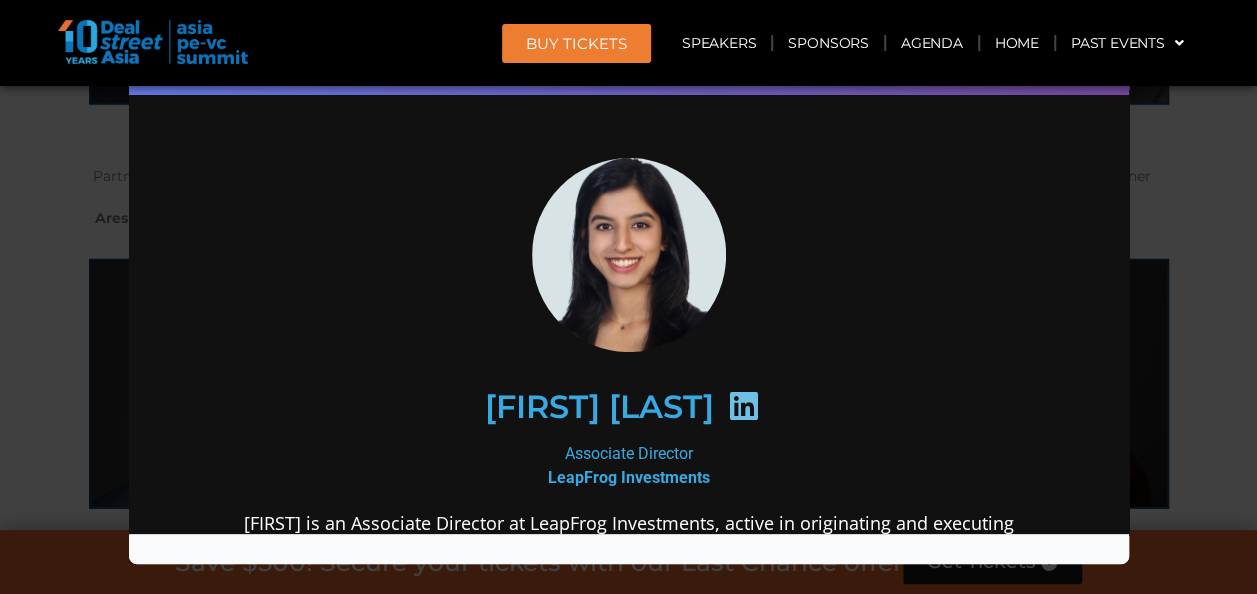scroll, scrollTop: 9880, scrollLeft: 0, axis: vertical 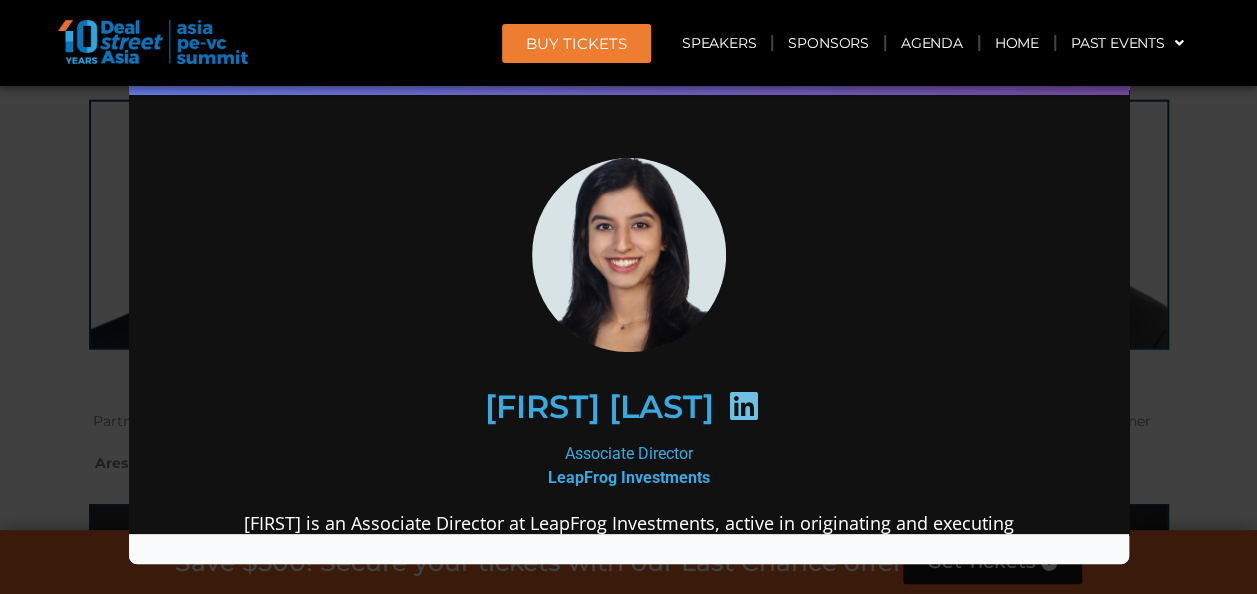 click on "Speaker Profile
×" at bounding box center (628, 297) 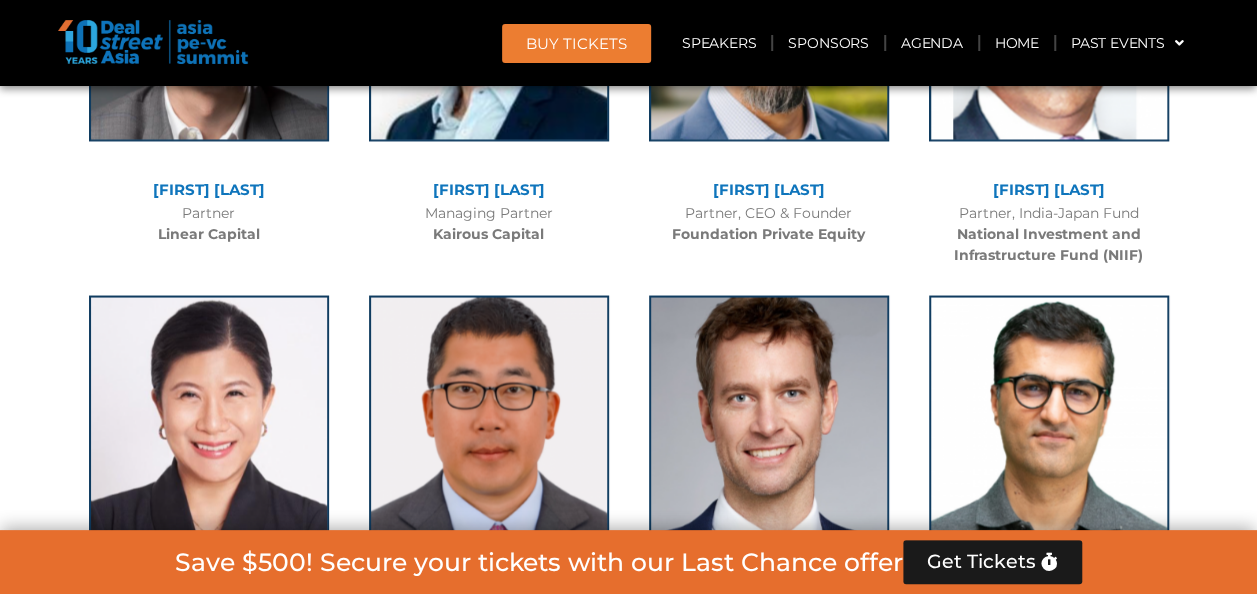 scroll, scrollTop: 9580, scrollLeft: 0, axis: vertical 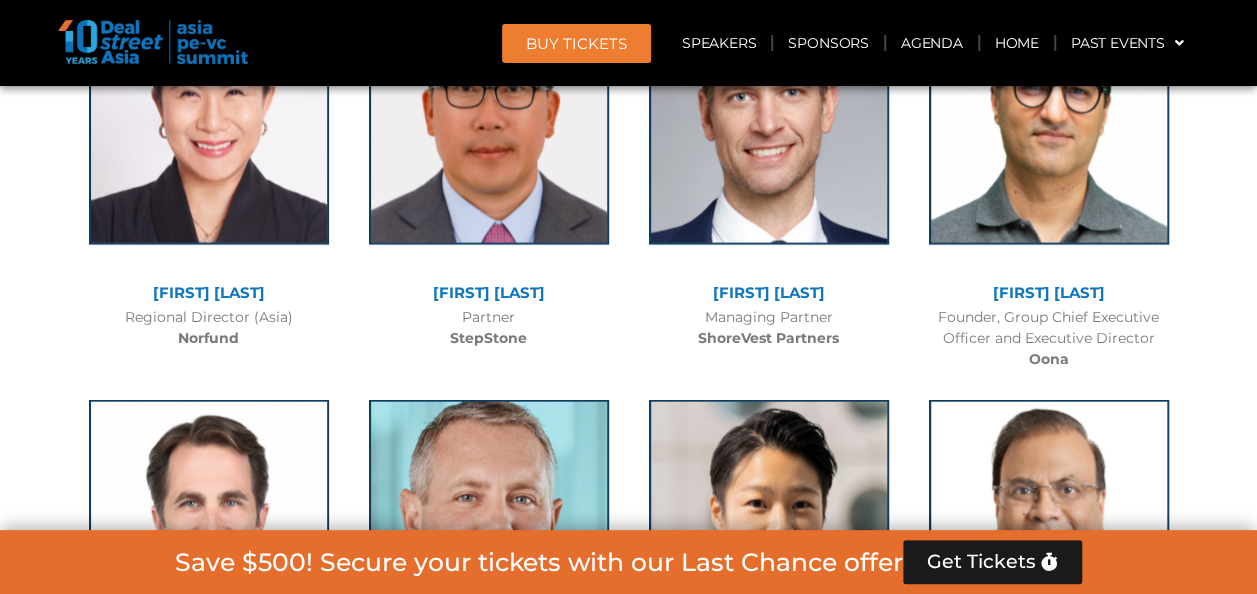 click on "[FIRST] [LAST]" 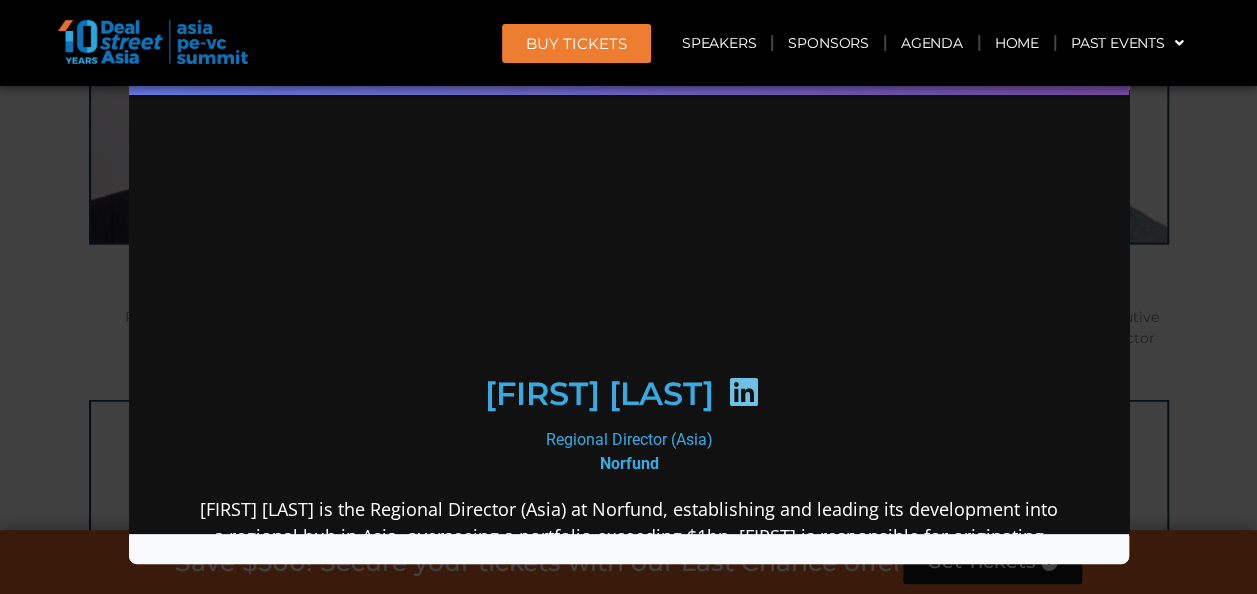 scroll, scrollTop: 0, scrollLeft: 0, axis: both 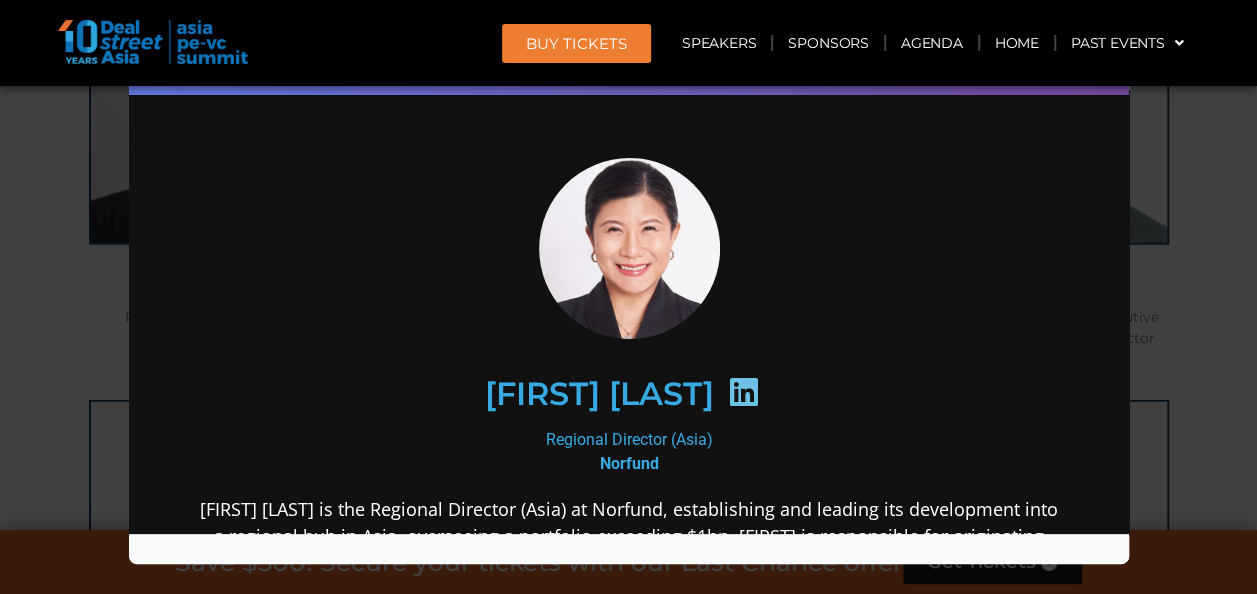 click at bounding box center [742, 391] 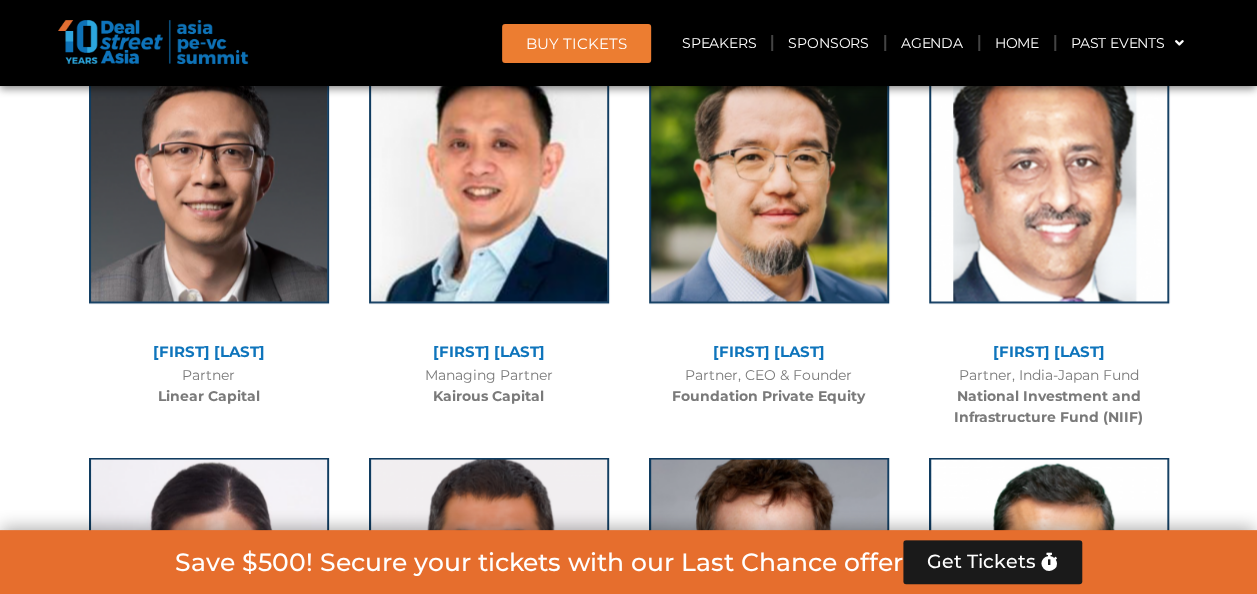 scroll, scrollTop: 9080, scrollLeft: 0, axis: vertical 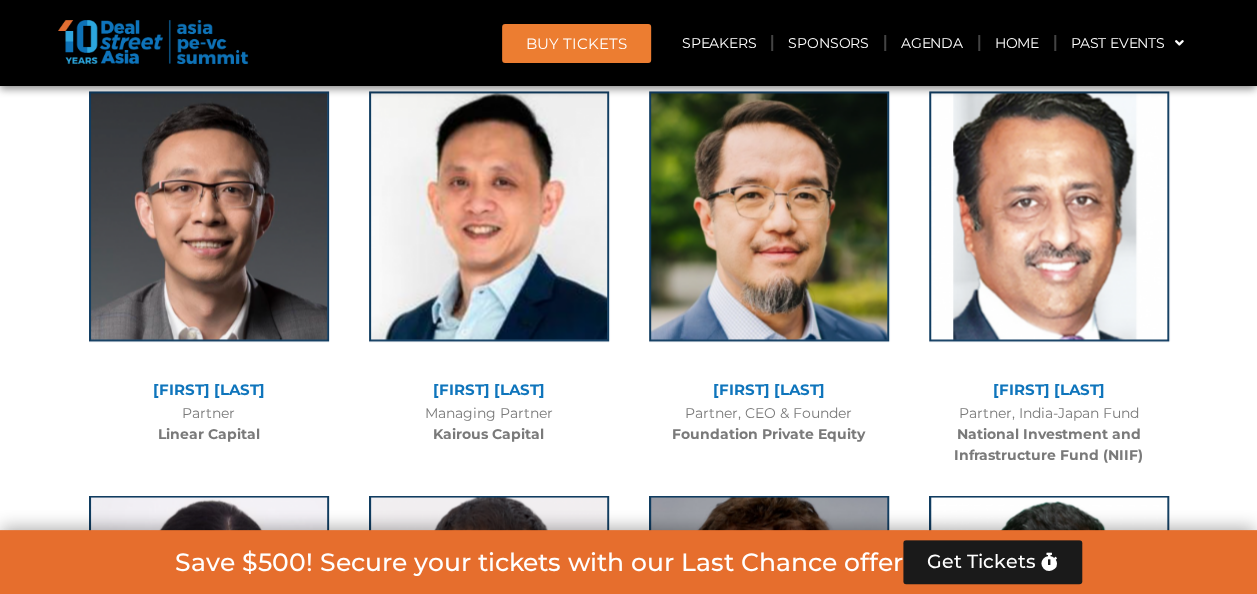 click on "[FIRST] [LAST]" 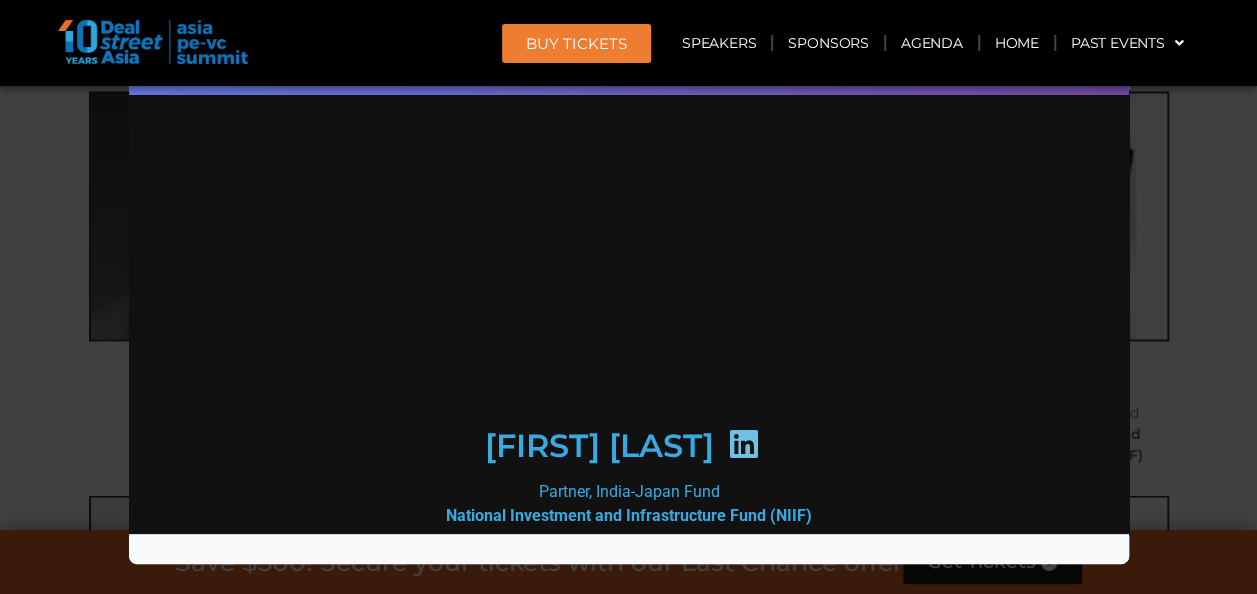 scroll, scrollTop: 0, scrollLeft: 0, axis: both 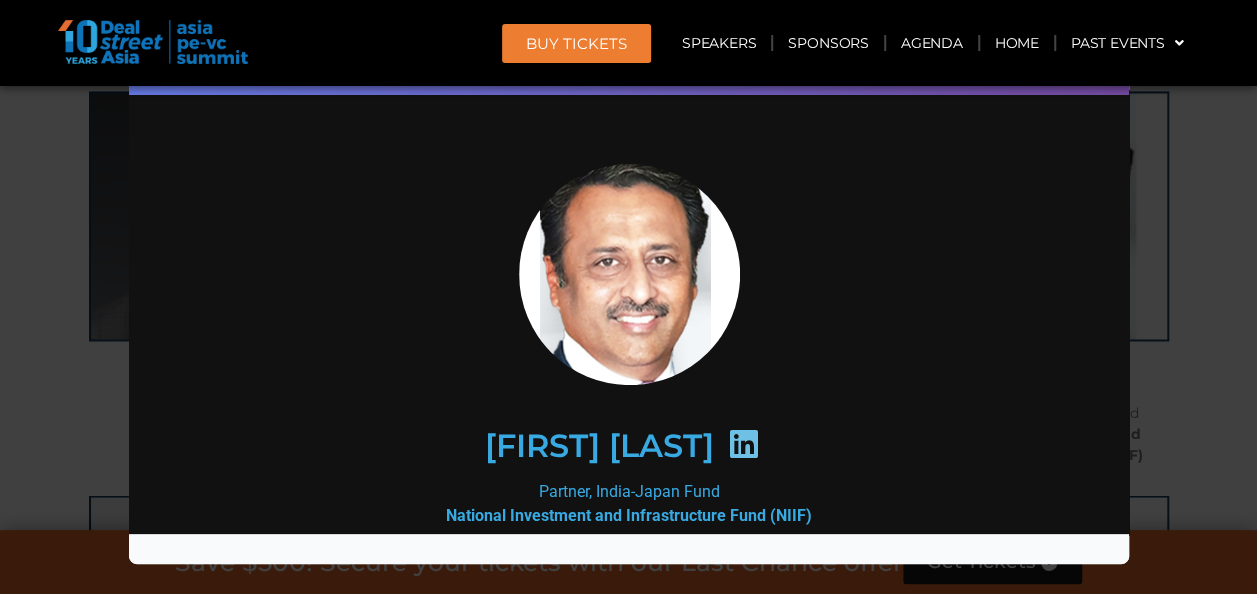 click at bounding box center (742, 443) 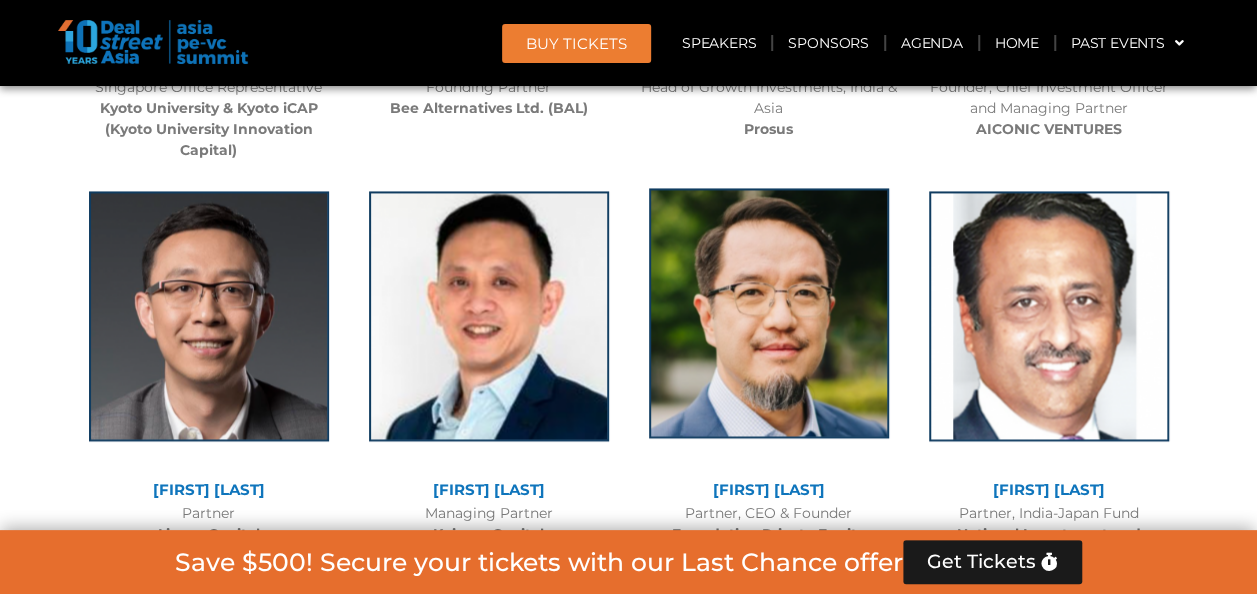scroll, scrollTop: 9080, scrollLeft: 0, axis: vertical 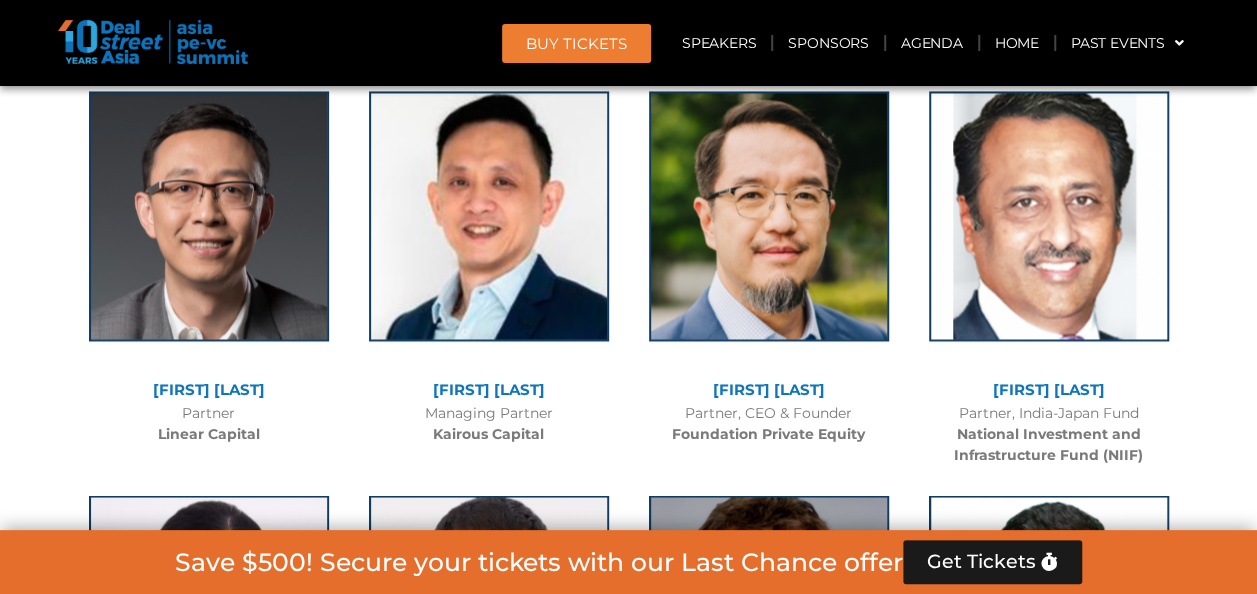 click on "[FIRST] [LAST]" 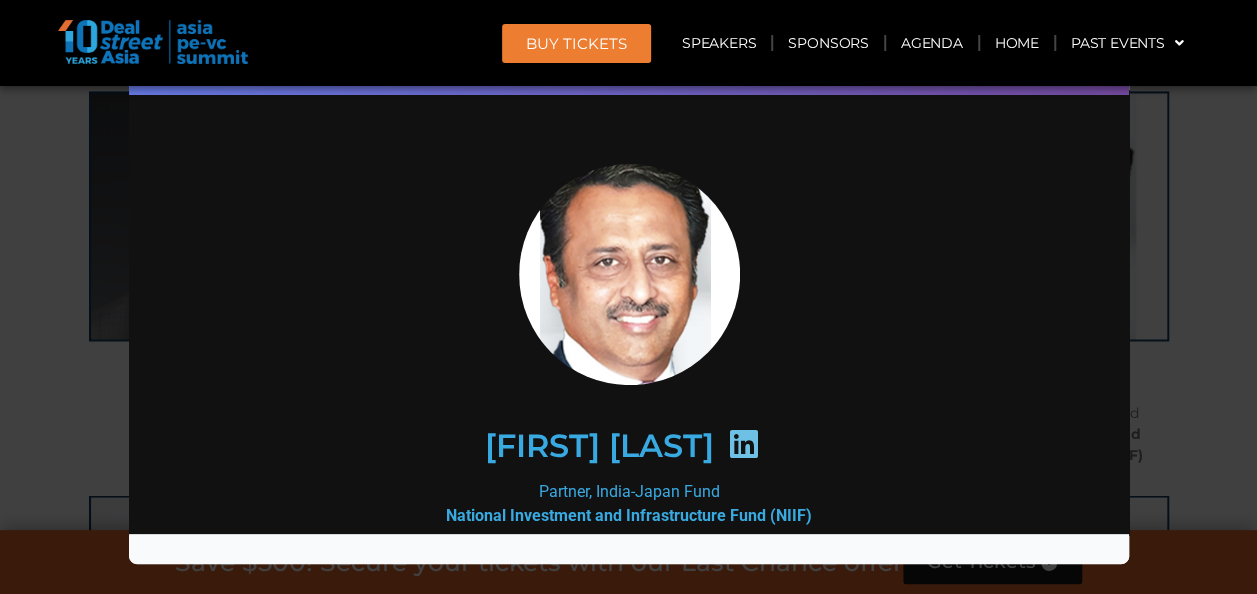 scroll, scrollTop: 0, scrollLeft: 0, axis: both 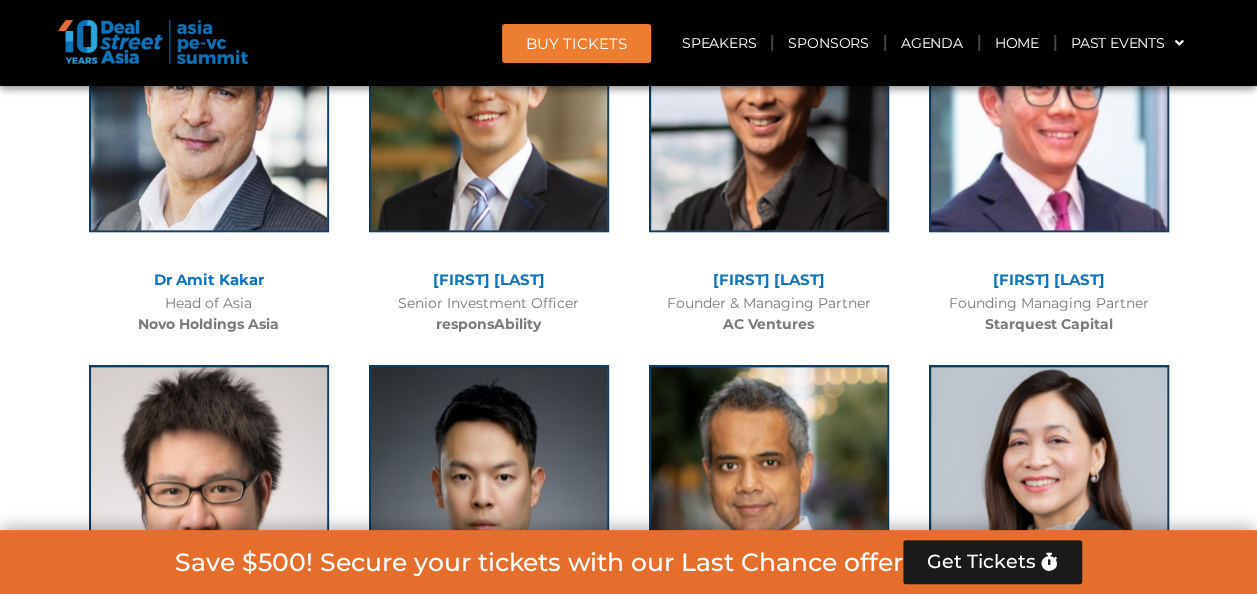 click on "Dr Amit Kakar" 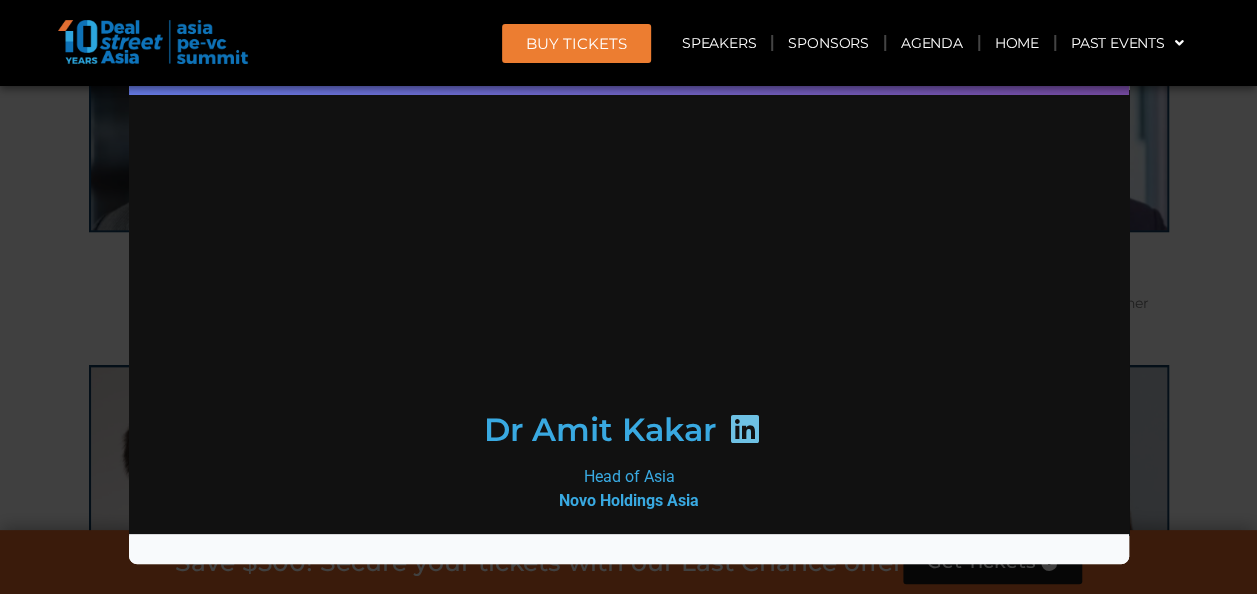 scroll, scrollTop: 0, scrollLeft: 0, axis: both 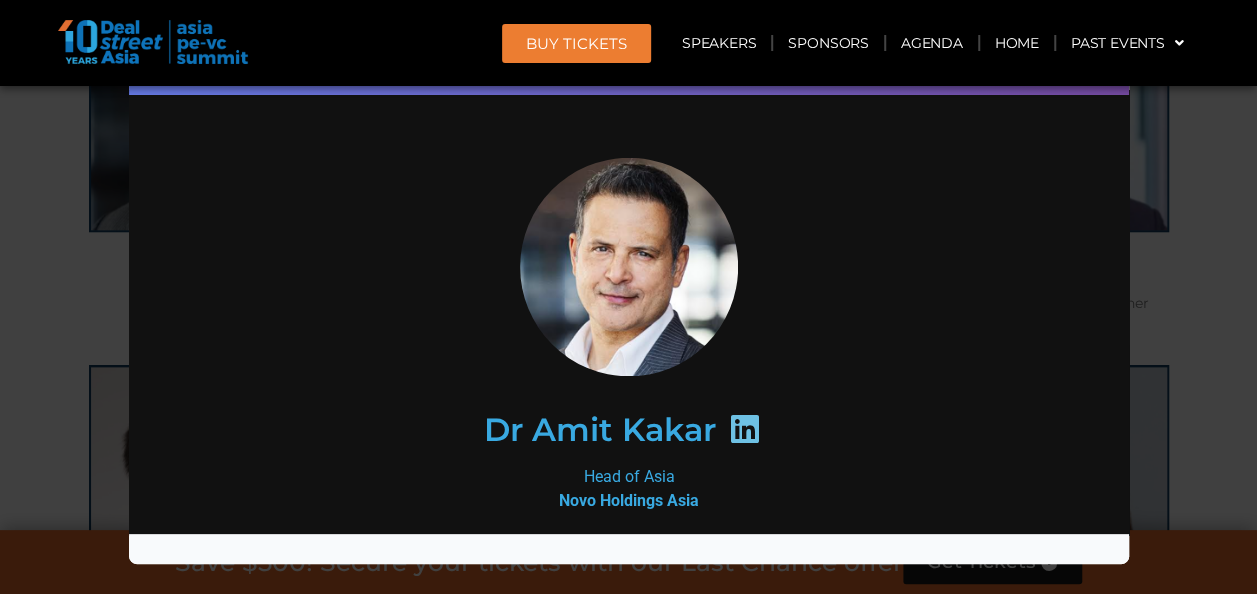 click at bounding box center (744, 428) 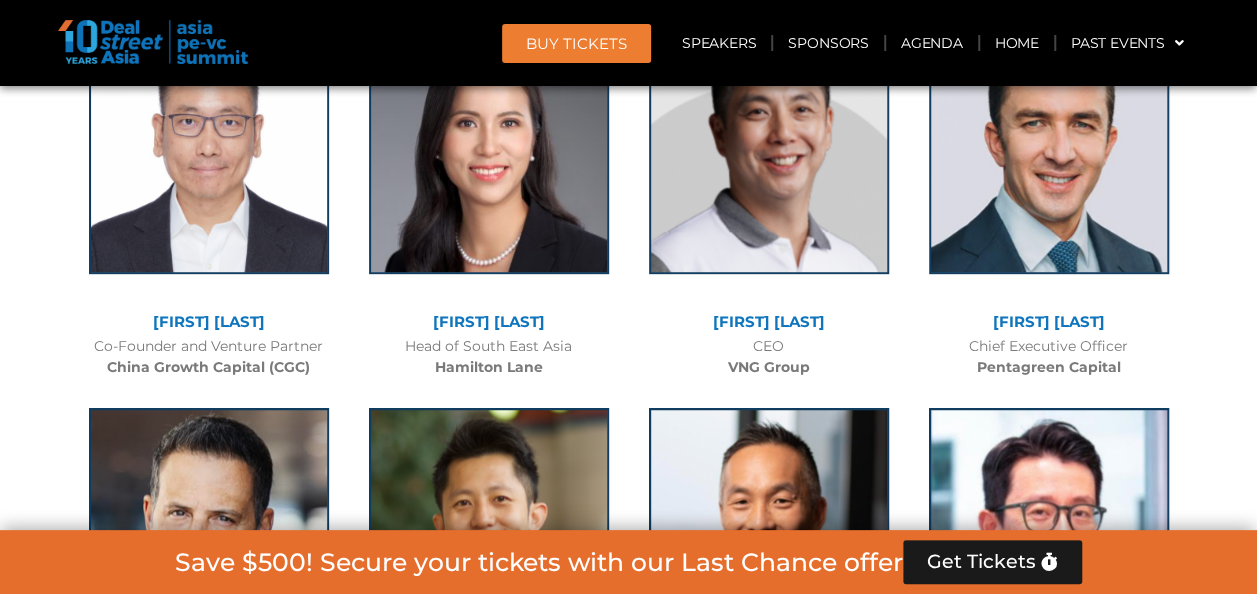 scroll, scrollTop: 7980, scrollLeft: 0, axis: vertical 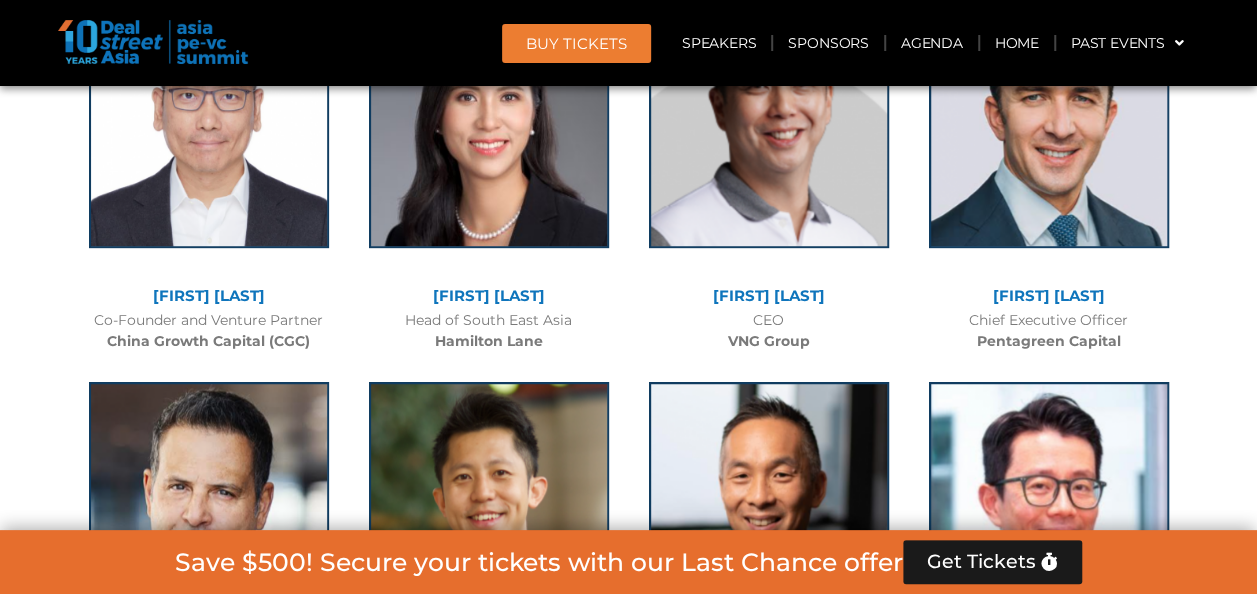 click on "[FIRST] [LAST]" 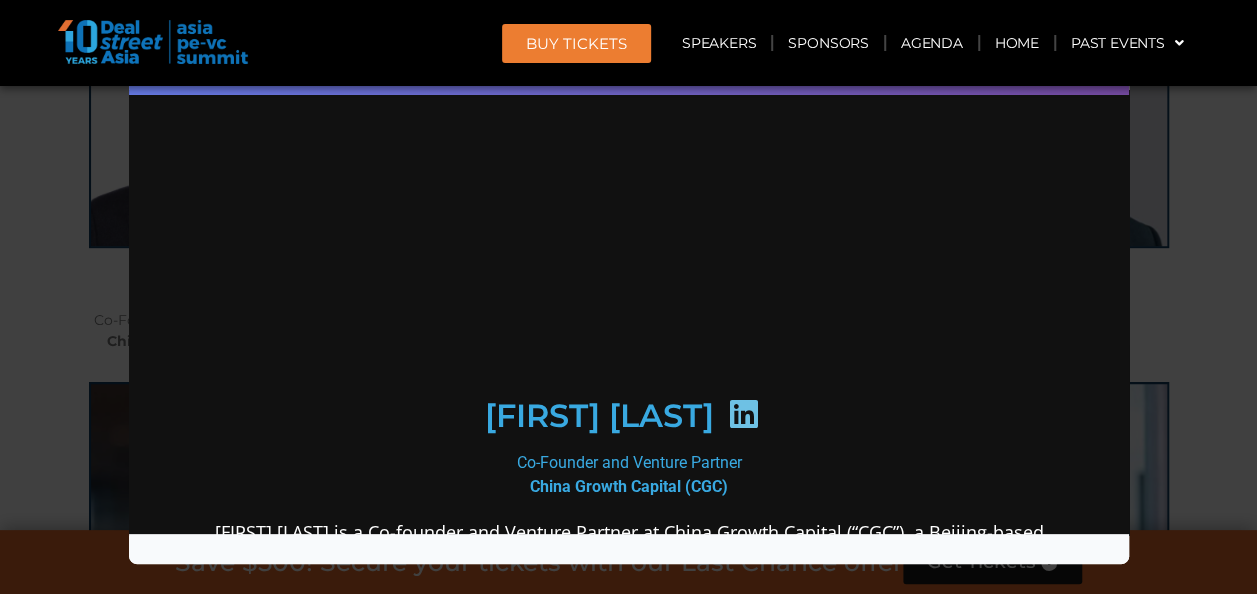scroll, scrollTop: 0, scrollLeft: 0, axis: both 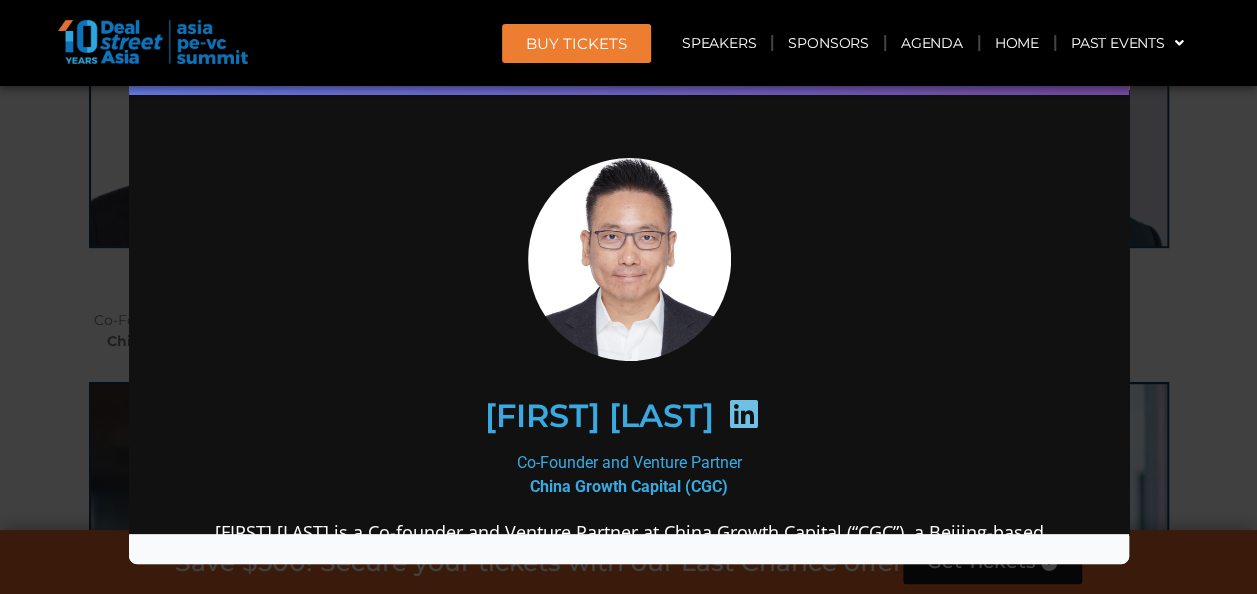 click at bounding box center [742, 413] 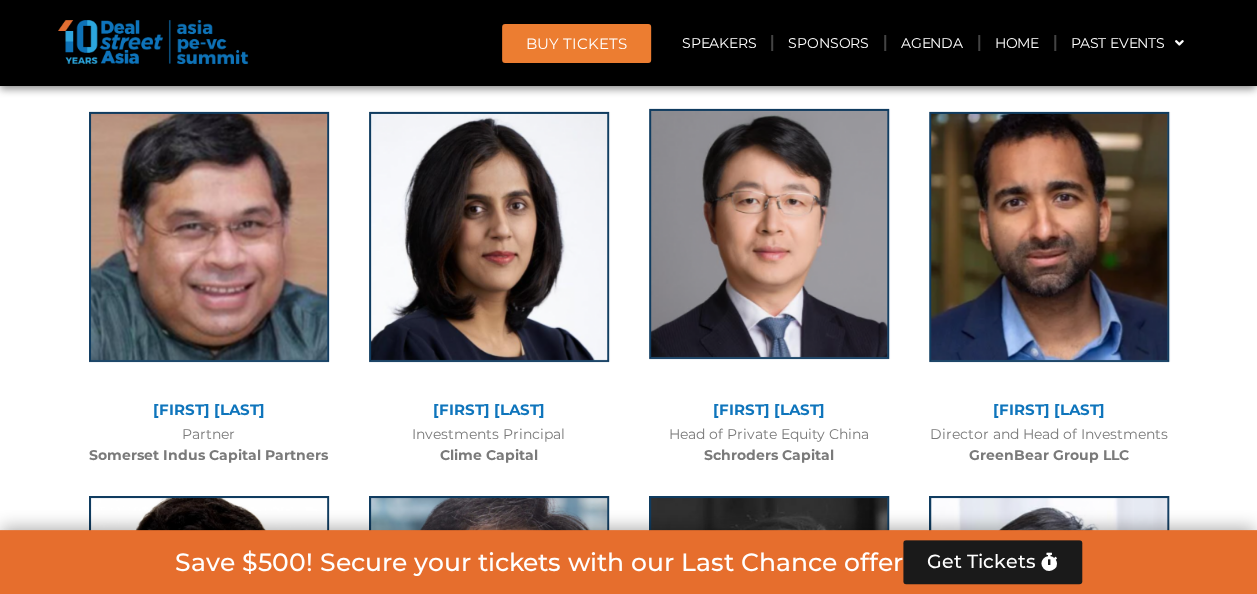 scroll, scrollTop: 7080, scrollLeft: 0, axis: vertical 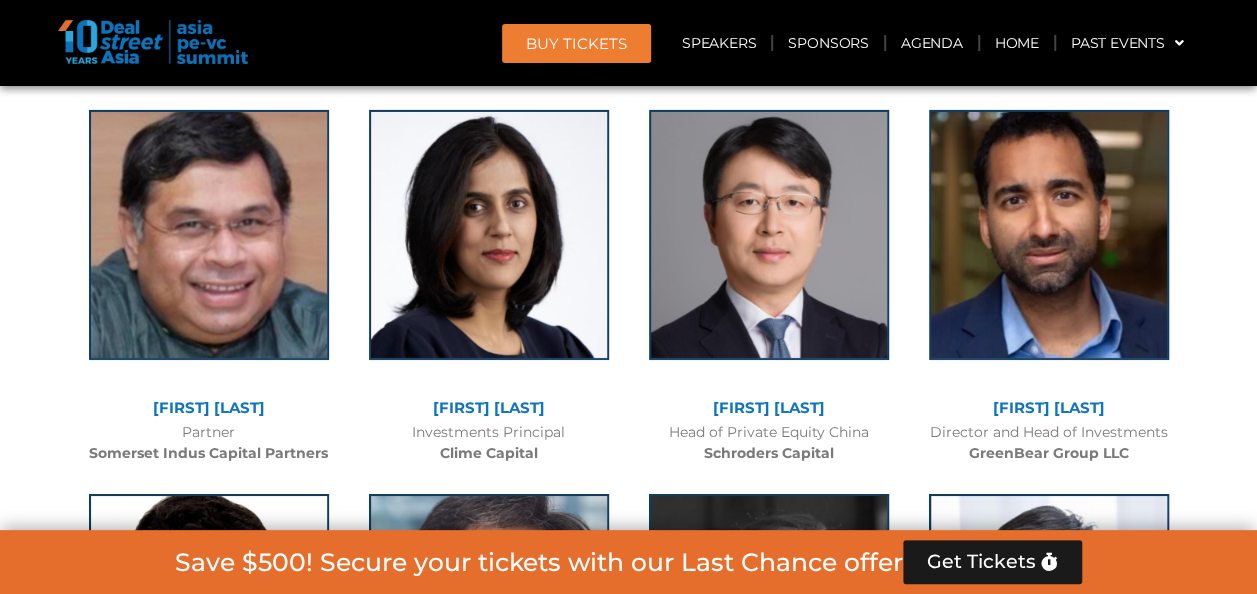 click on "[FIRST] [LAST]" 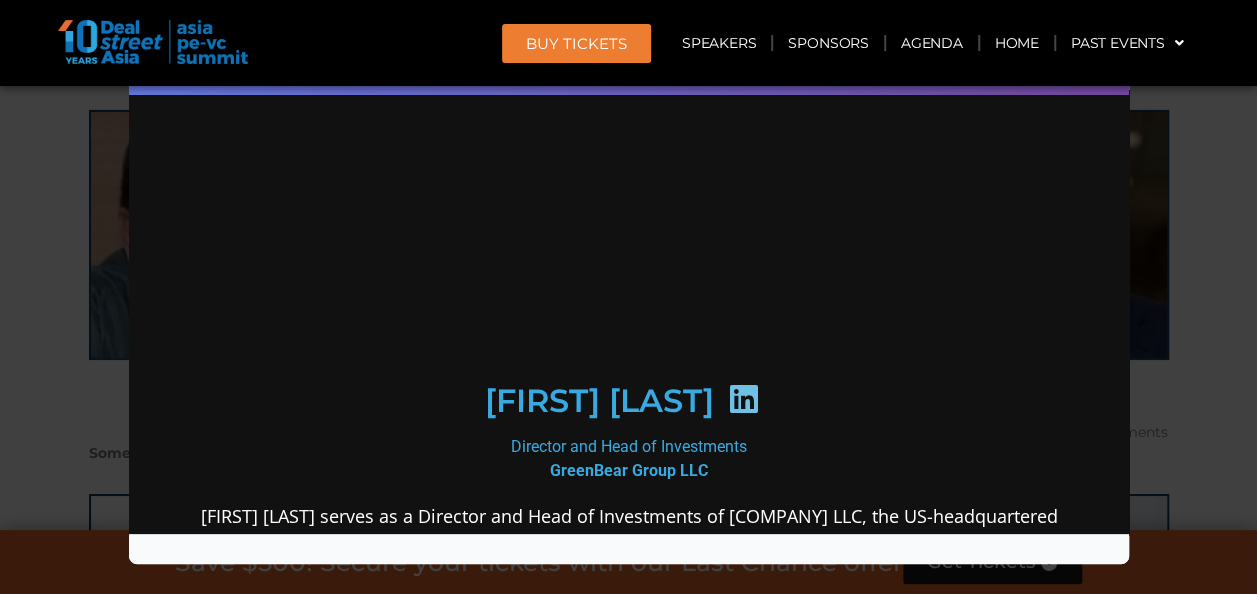 scroll, scrollTop: 200, scrollLeft: 0, axis: vertical 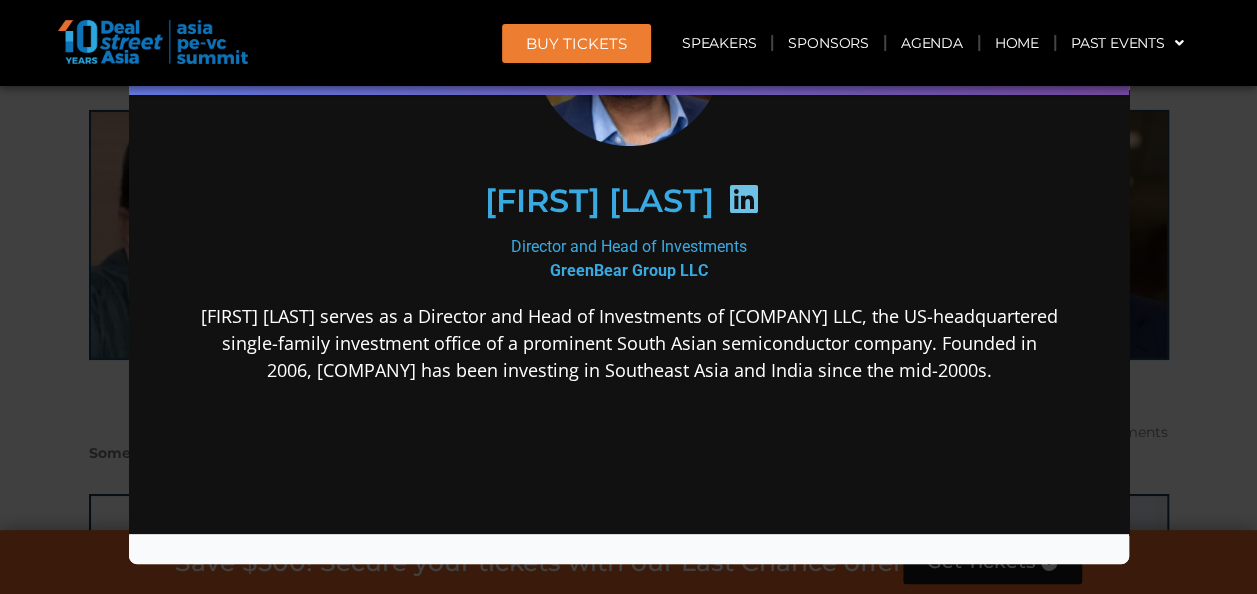 click at bounding box center [742, 198] 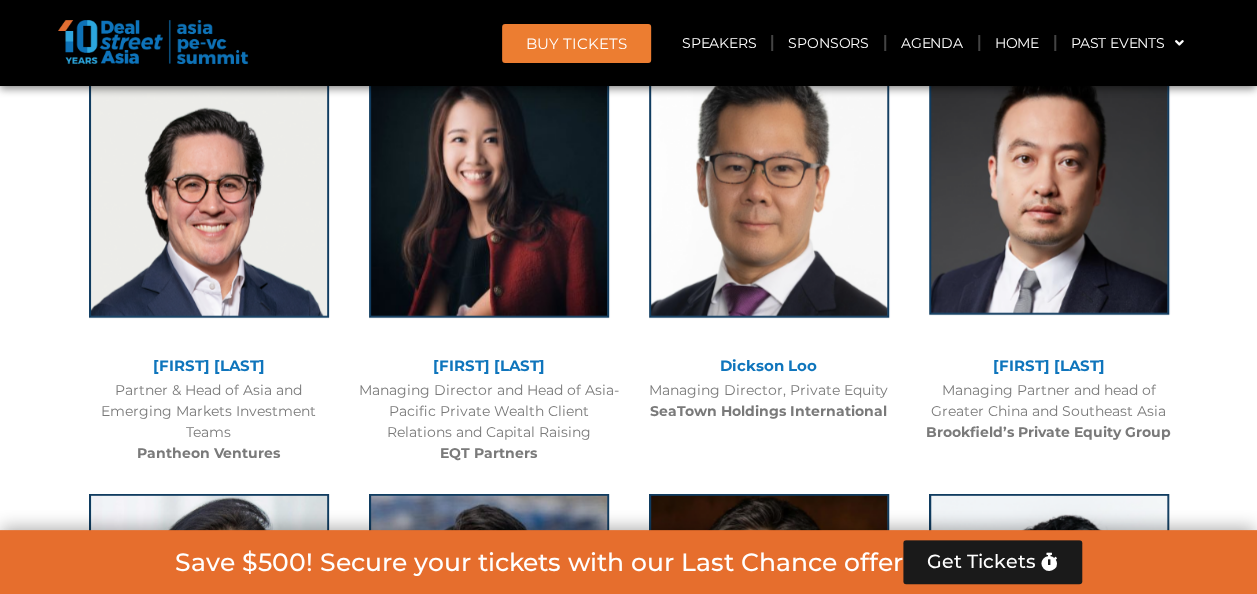 scroll, scrollTop: 6280, scrollLeft: 0, axis: vertical 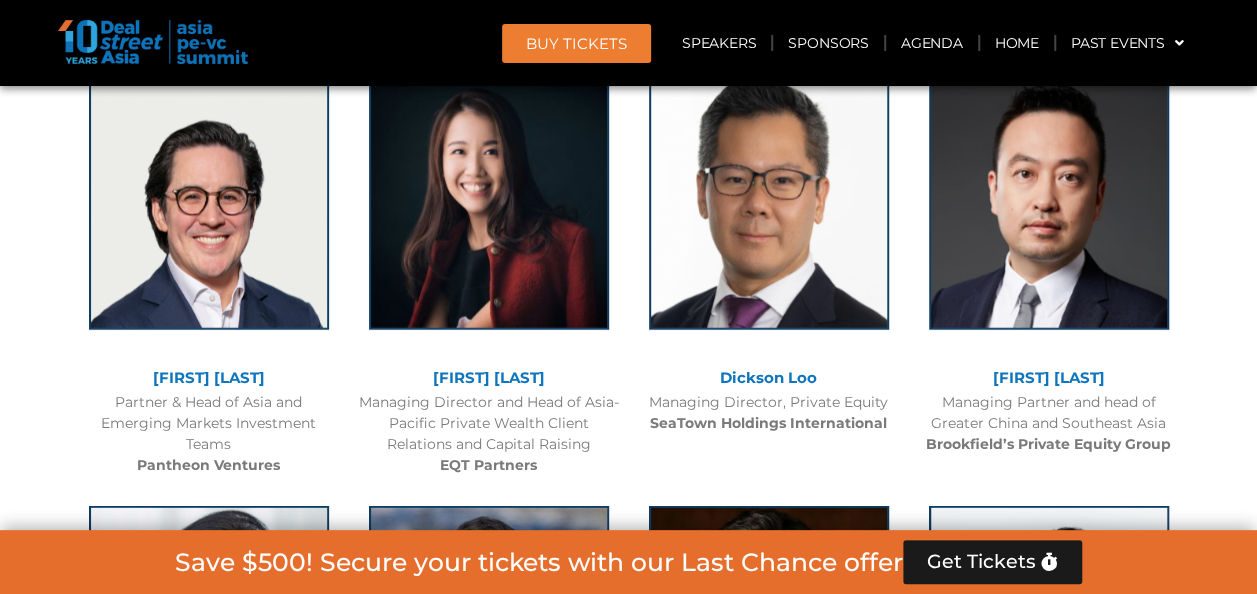click on "[FIRST] [LAST]" 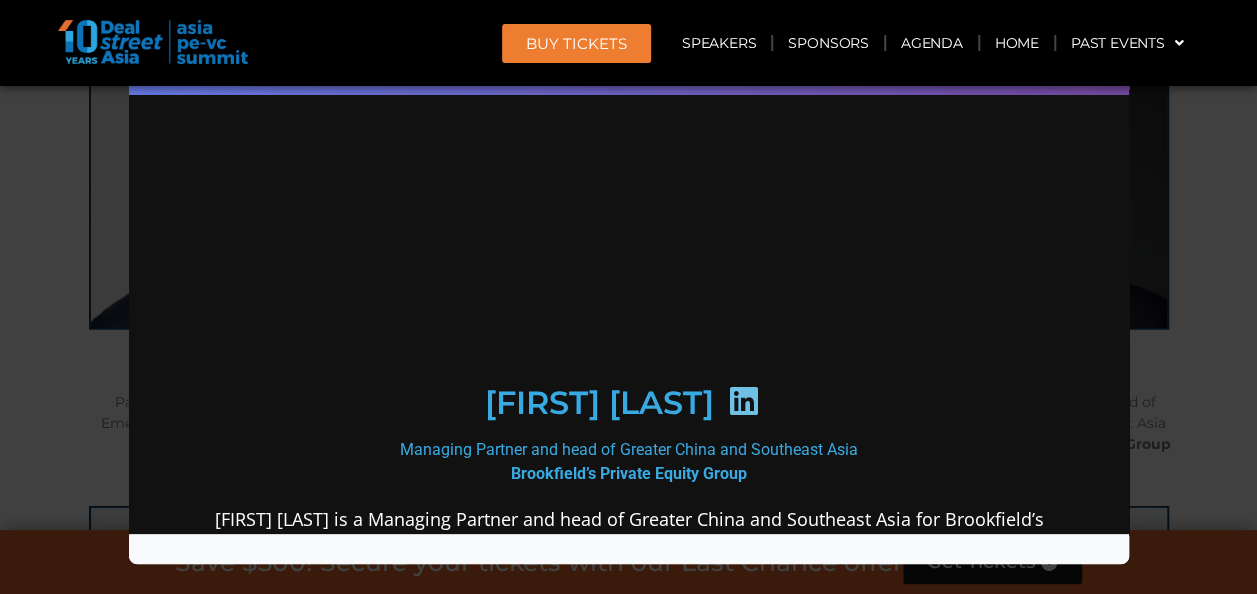 scroll, scrollTop: 0, scrollLeft: 0, axis: both 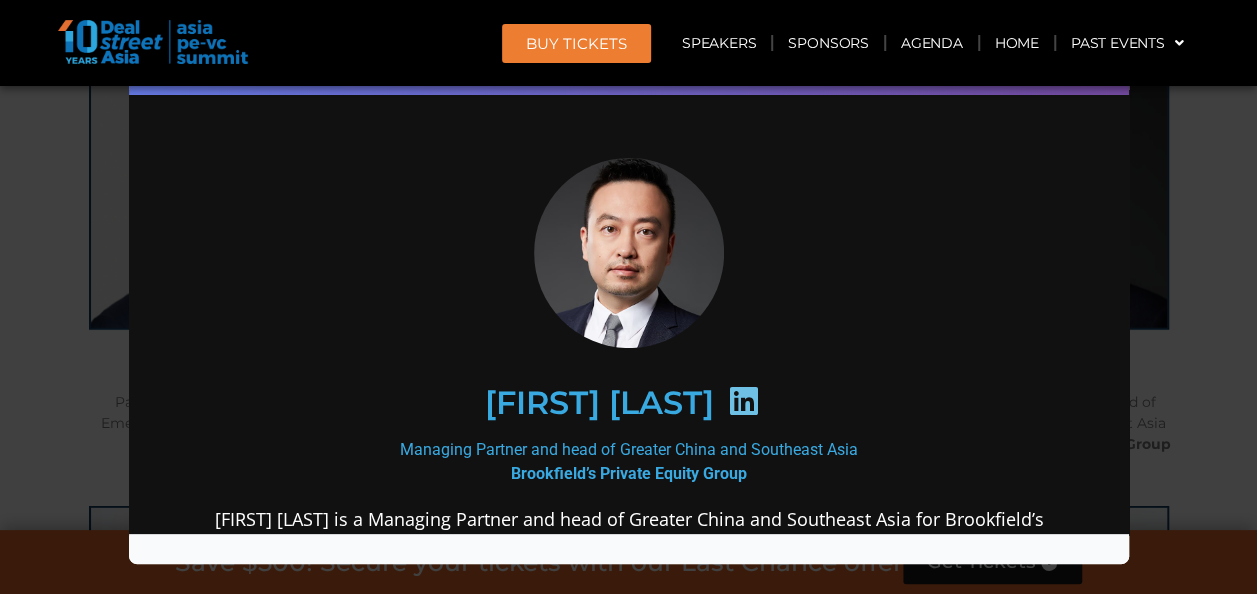 click at bounding box center (742, 400) 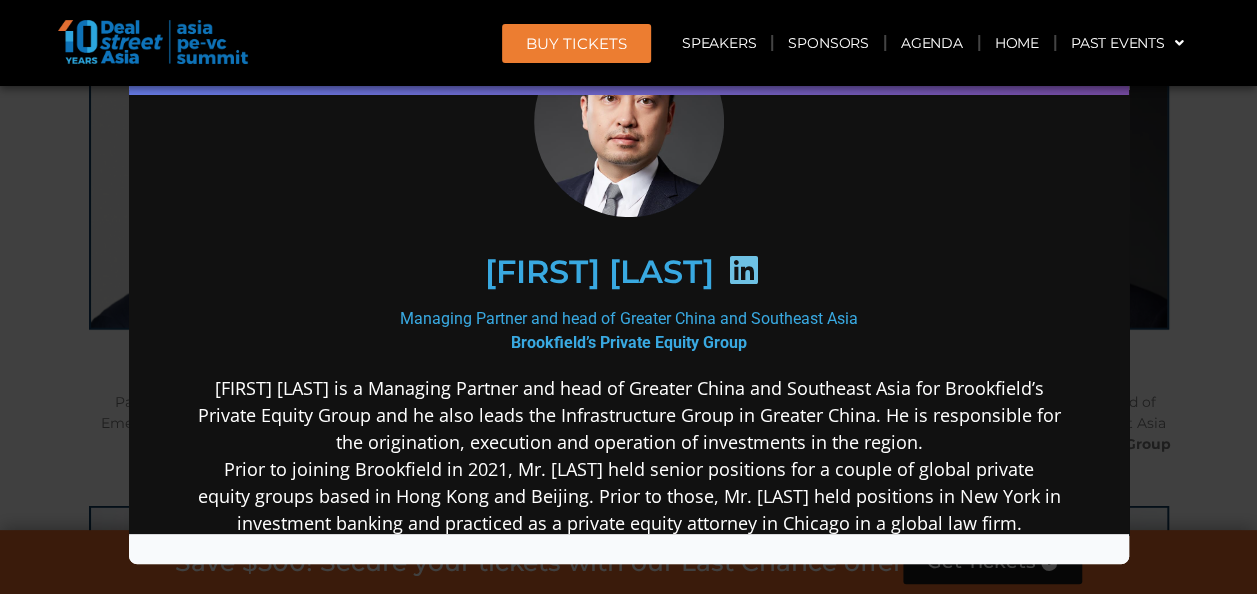 scroll, scrollTop: 300, scrollLeft: 0, axis: vertical 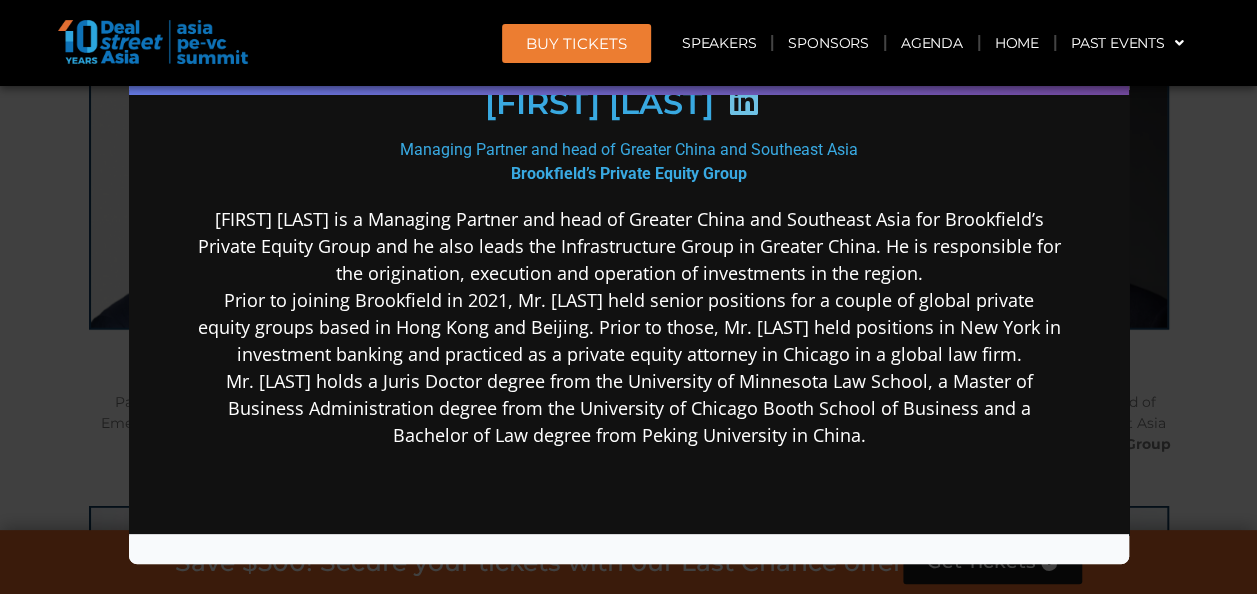 click on "Speaker Profile
×" at bounding box center [628, 297] 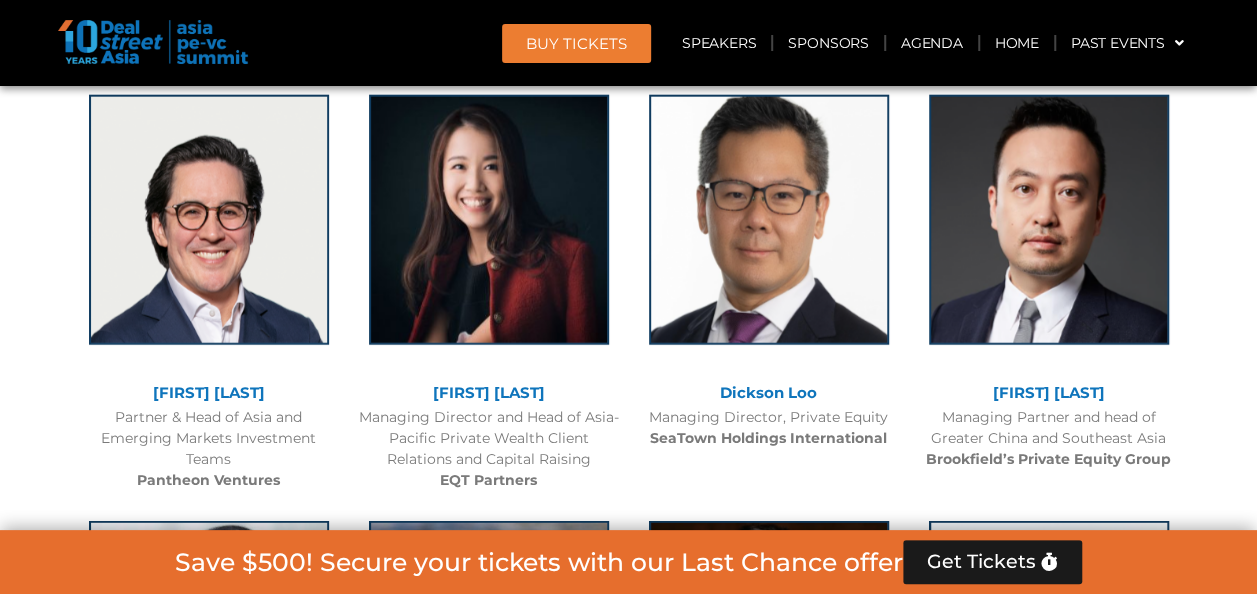 scroll, scrollTop: 6380, scrollLeft: 0, axis: vertical 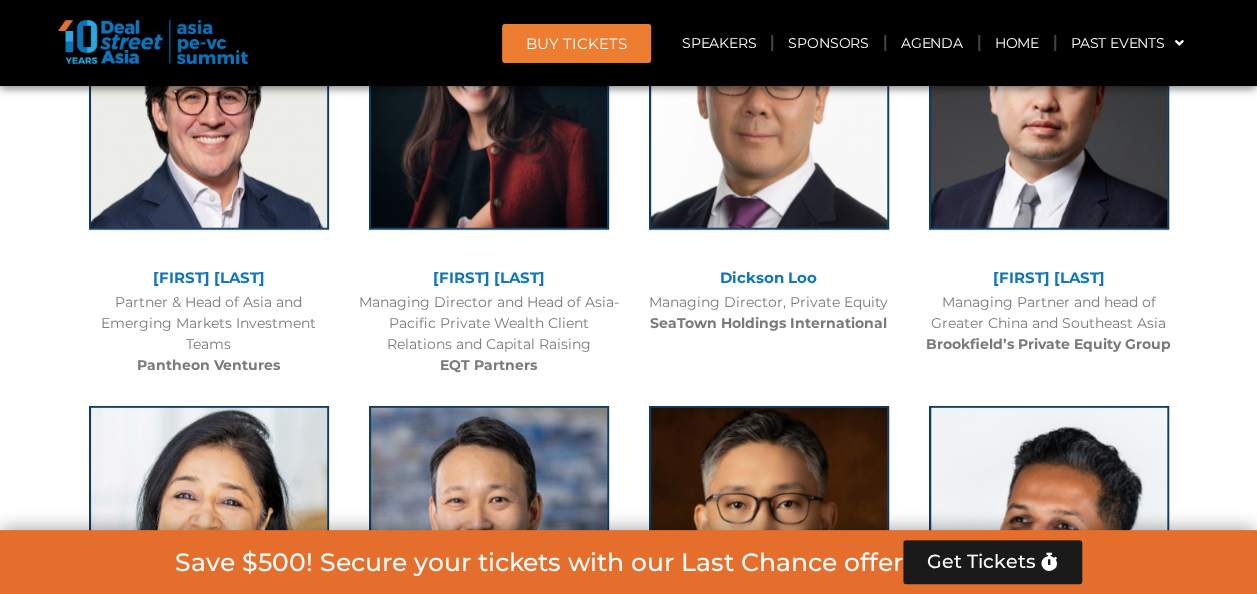 click on "[FIRST] [LAST]" 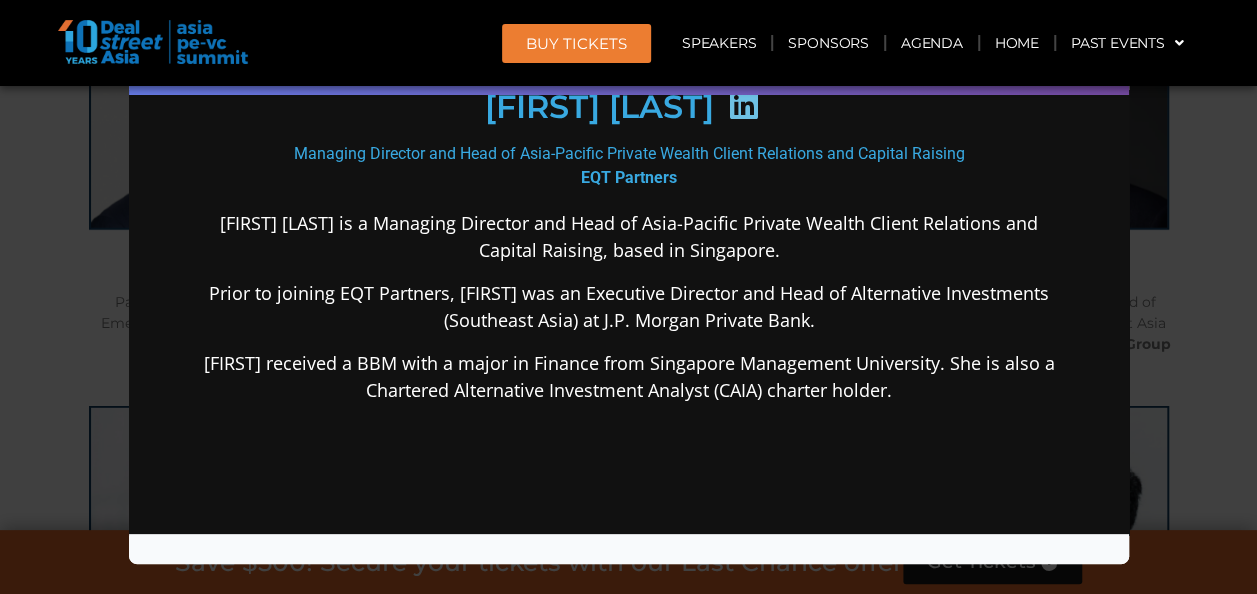 scroll, scrollTop: 273, scrollLeft: 0, axis: vertical 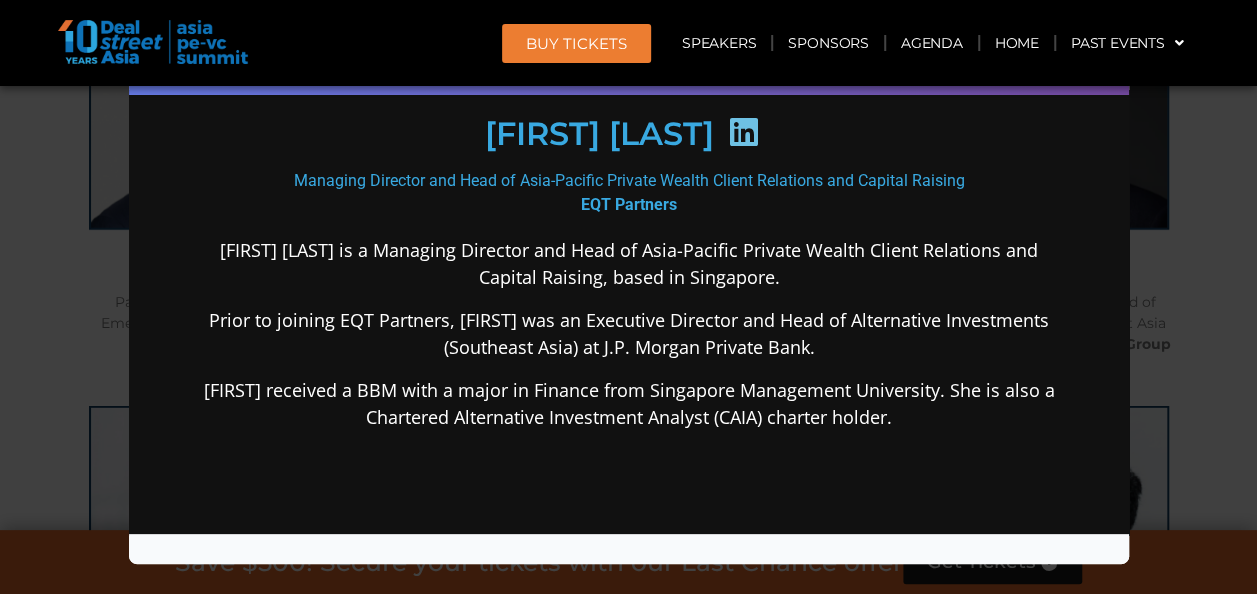 click at bounding box center [742, 131] 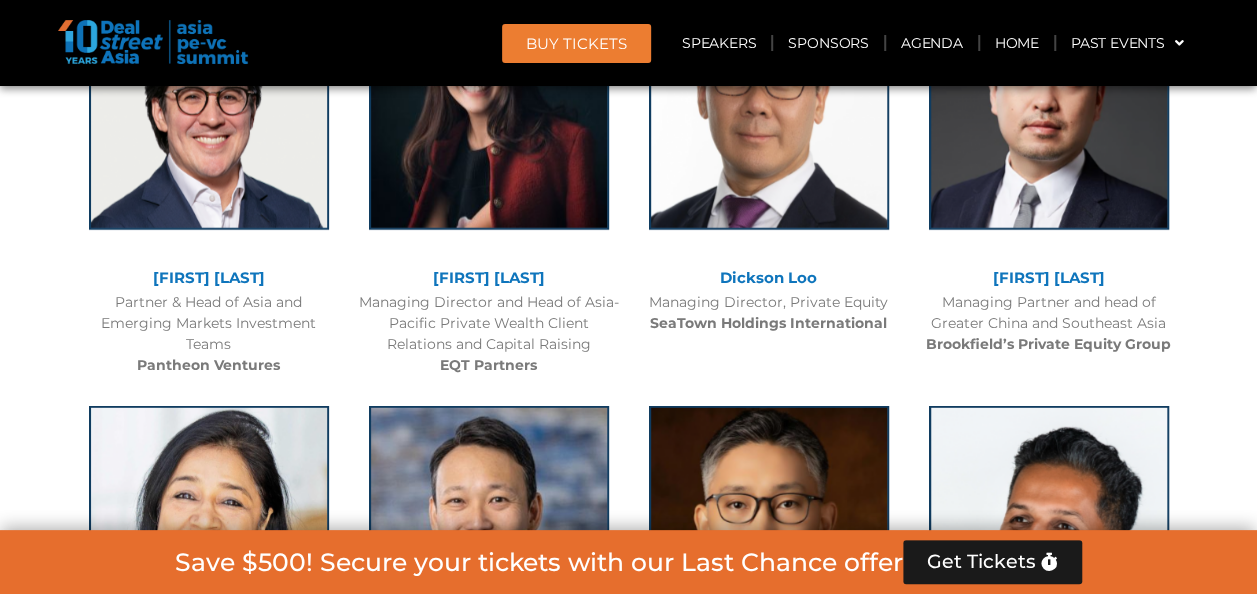 click on "[FIRST] [LAST]" 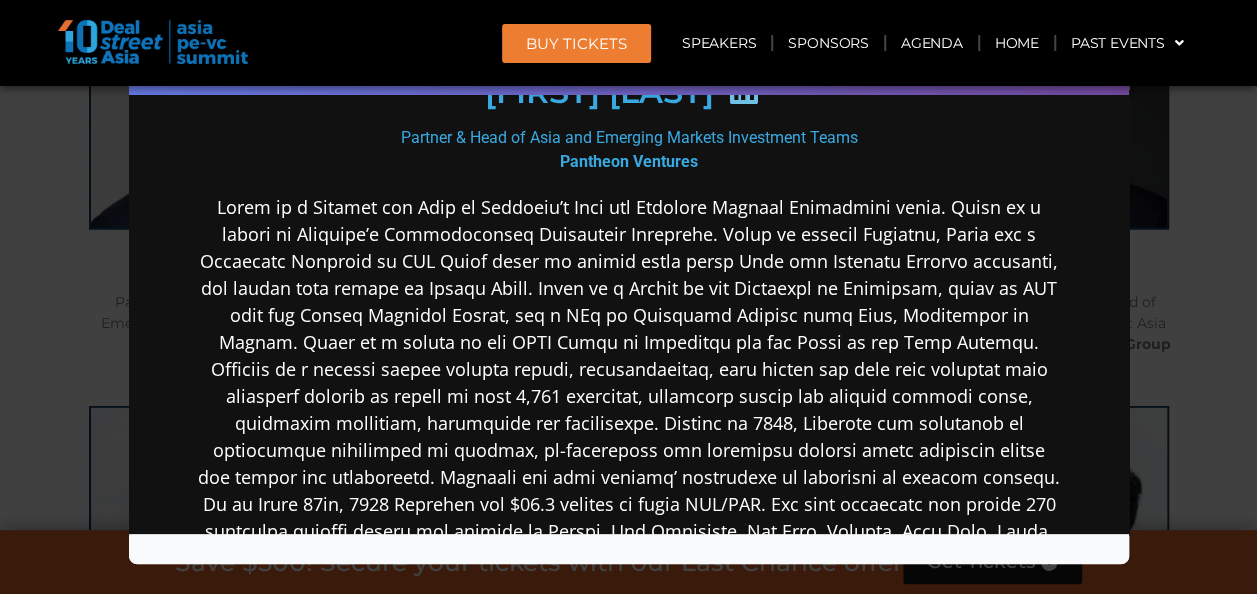scroll, scrollTop: 287, scrollLeft: 0, axis: vertical 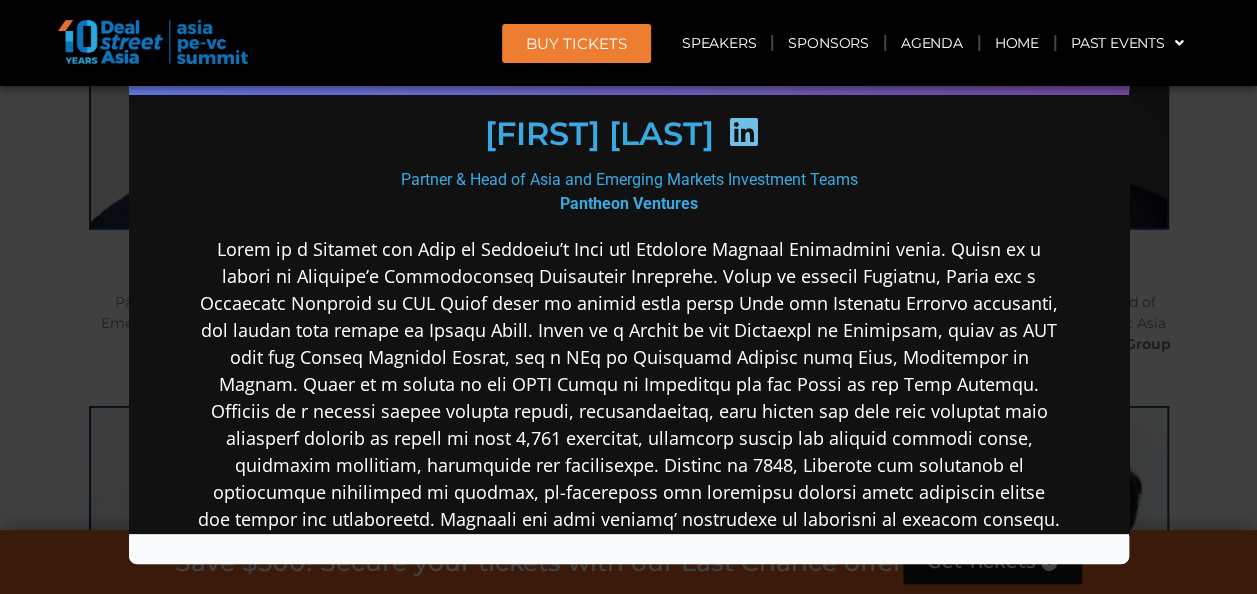 click at bounding box center (742, 131) 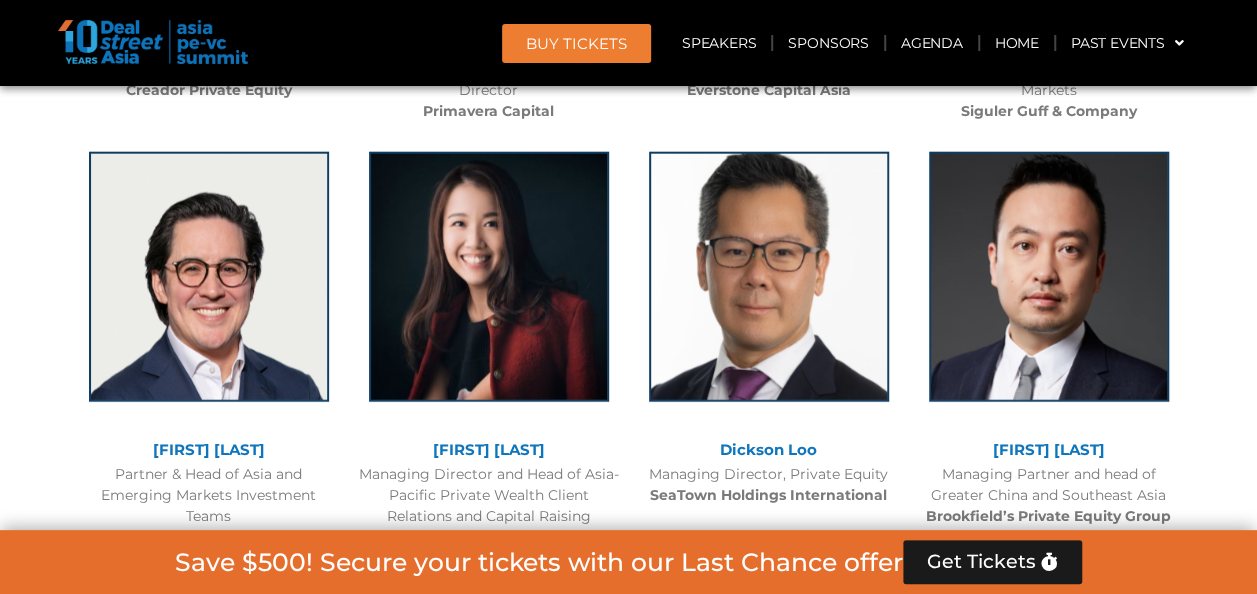 scroll, scrollTop: 5980, scrollLeft: 0, axis: vertical 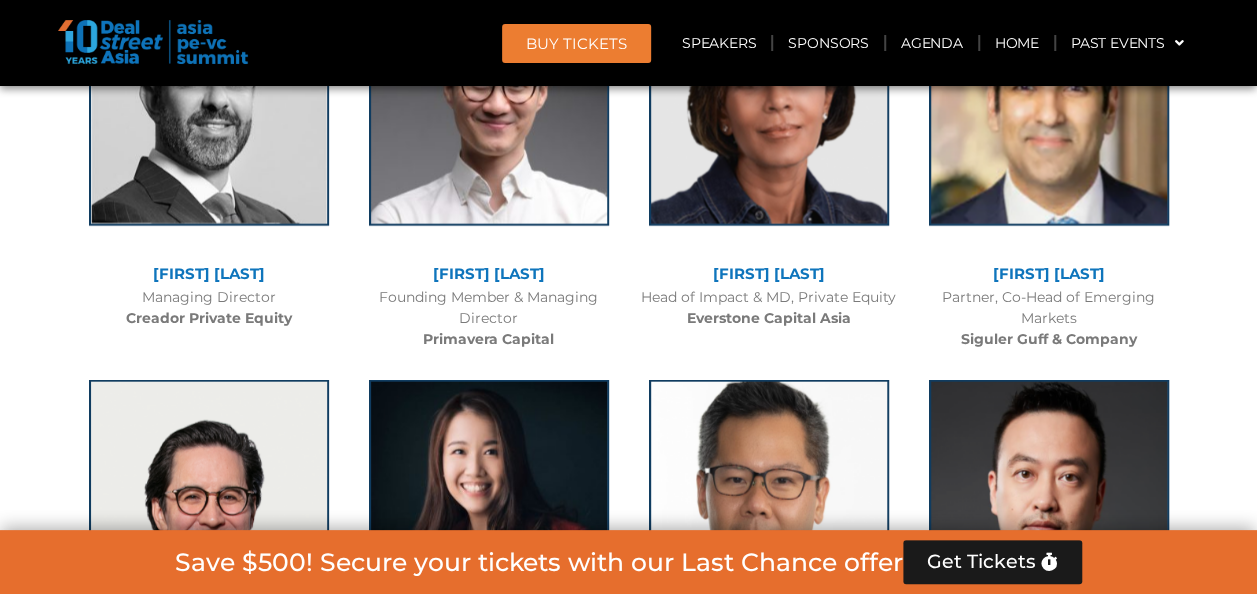 click on "[FIRST] [LAST]" 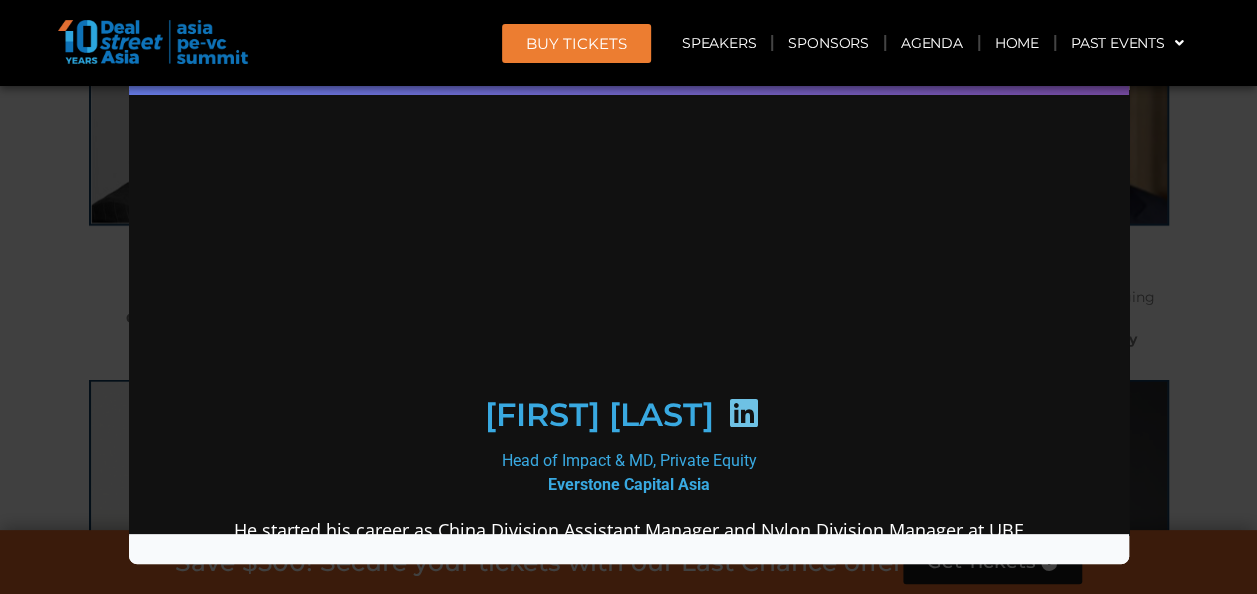 scroll, scrollTop: 0, scrollLeft: 0, axis: both 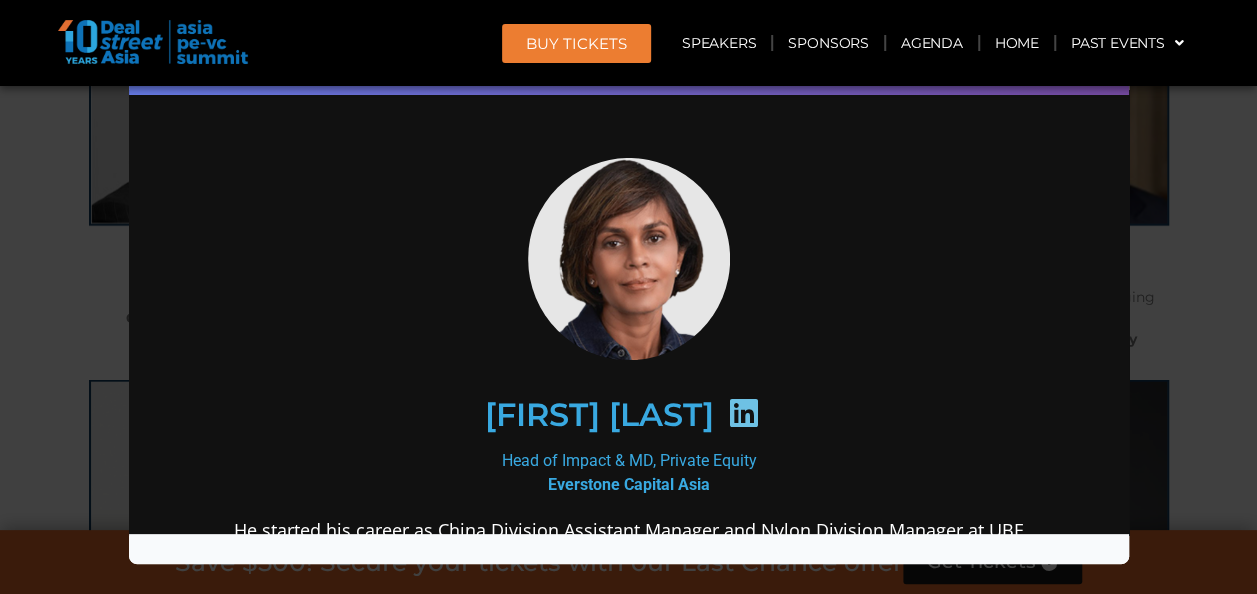 click on "Speaker Profile
×" at bounding box center [628, 297] 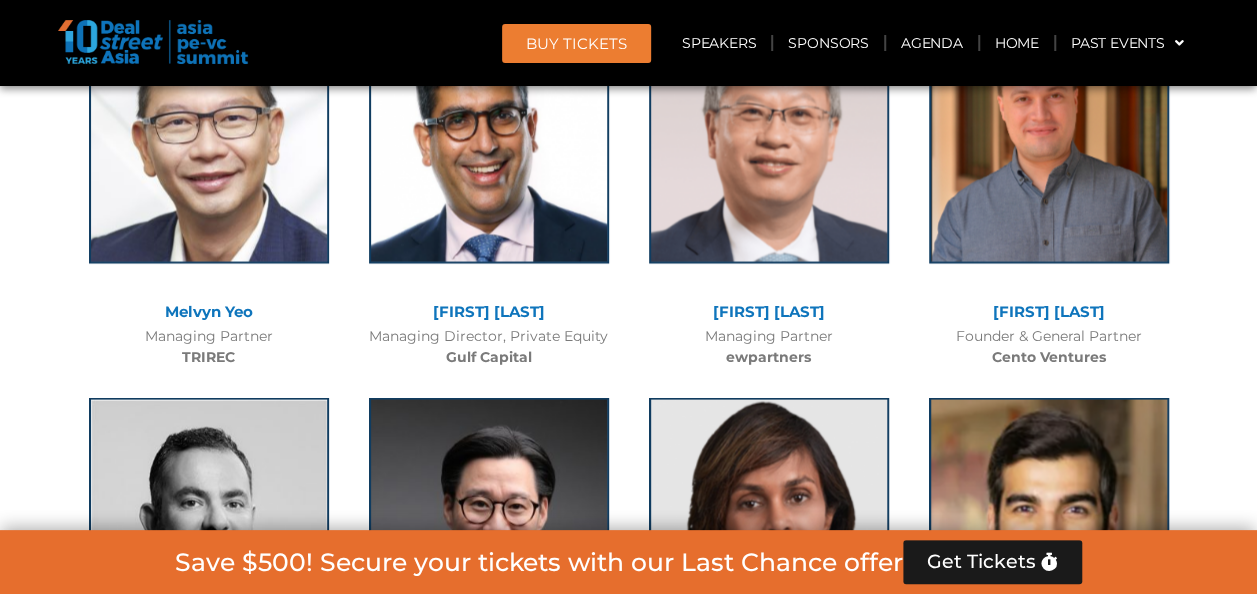 scroll, scrollTop: 5280, scrollLeft: 0, axis: vertical 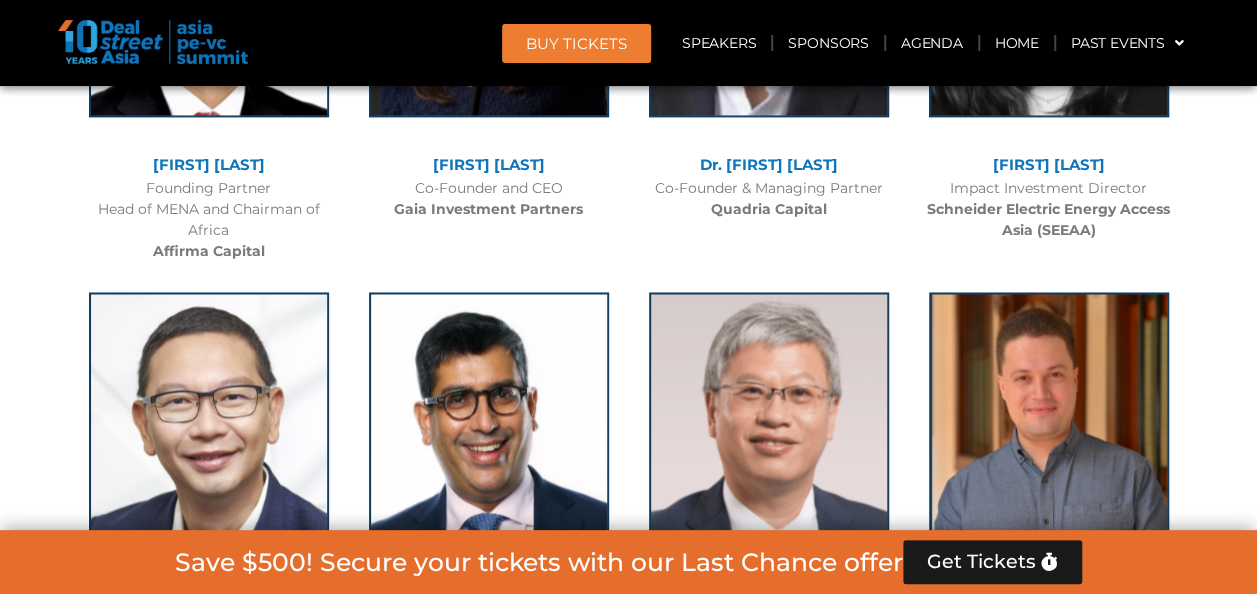 click on "[FIRST] [LAST]" 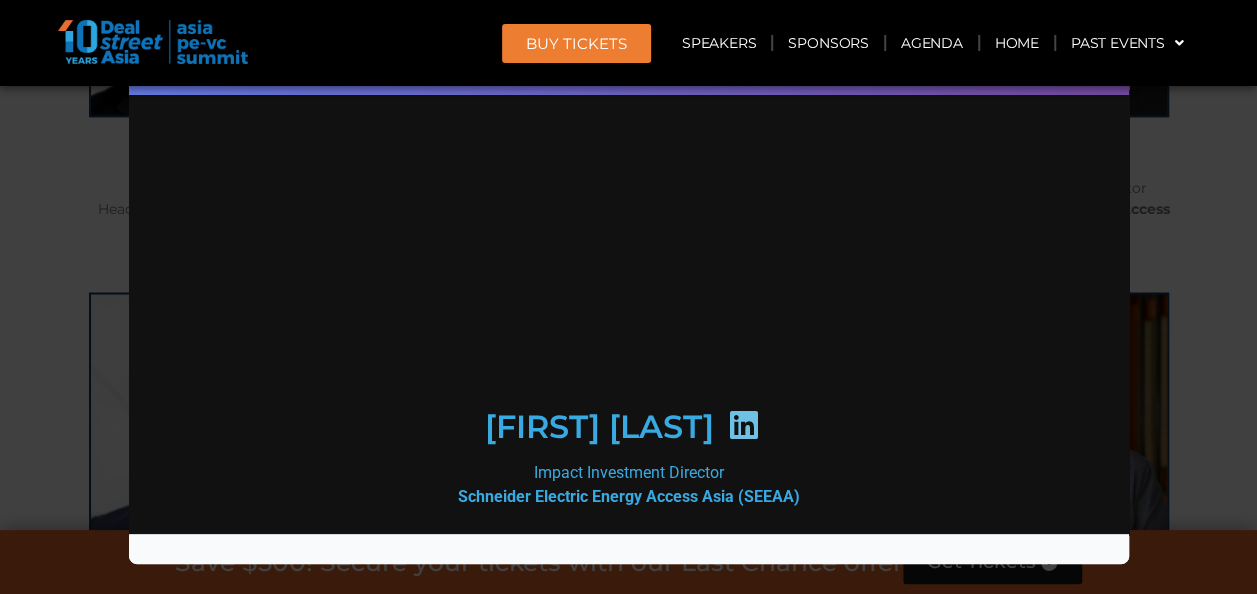 scroll, scrollTop: 0, scrollLeft: 0, axis: both 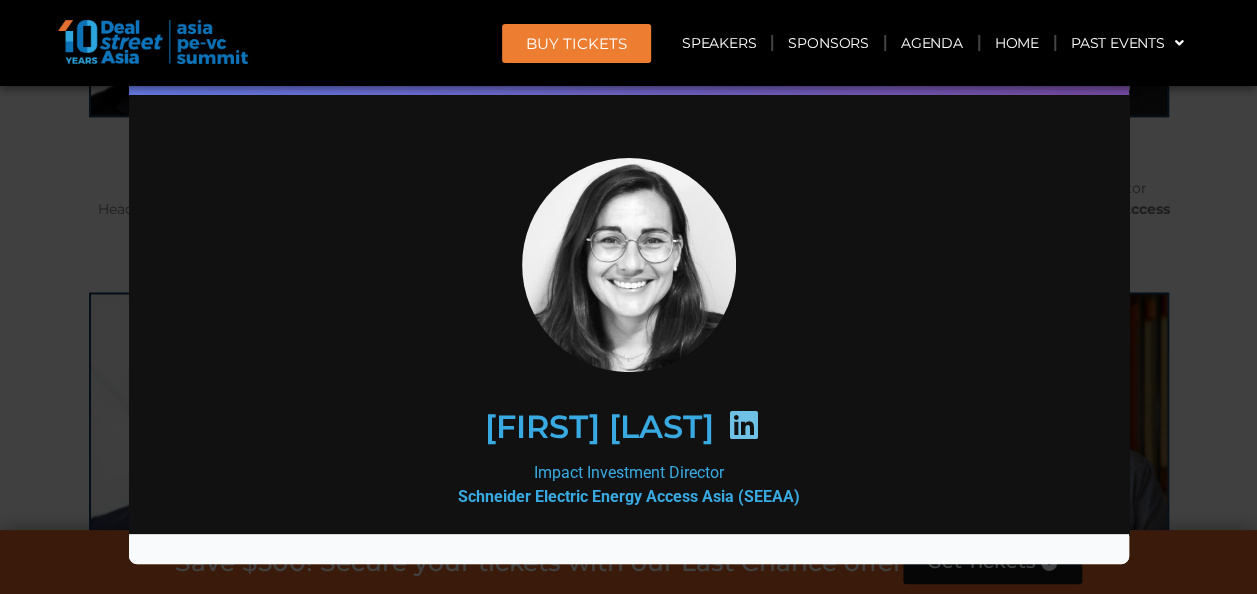 click on "Speaker Profile
×" at bounding box center [628, 297] 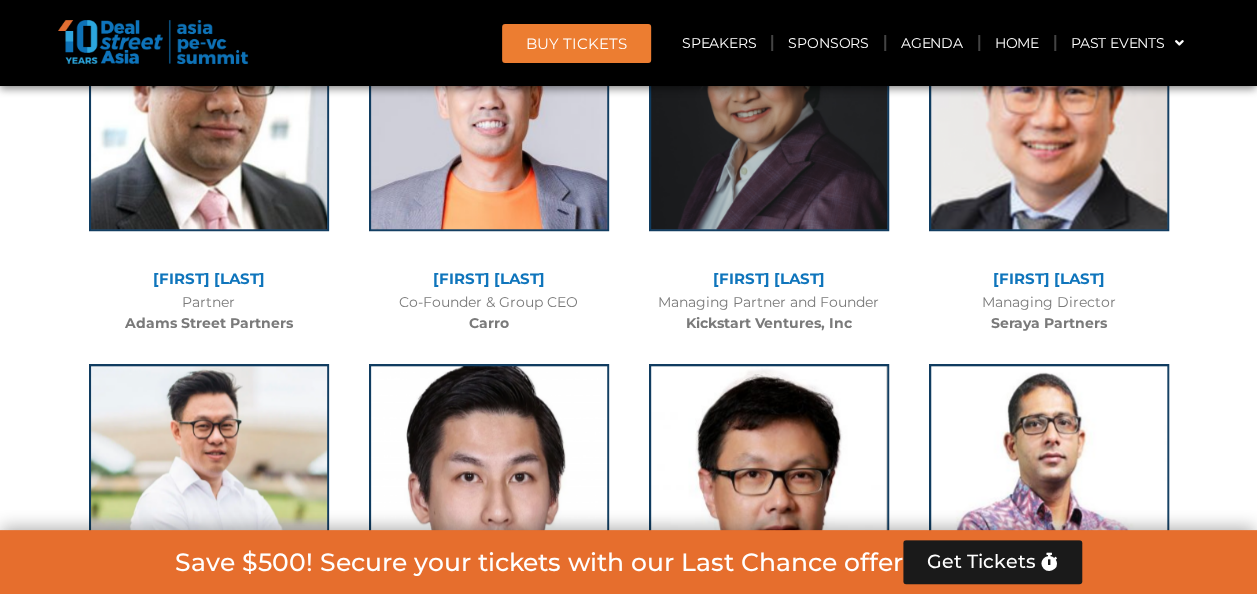 scroll, scrollTop: 4280, scrollLeft: 0, axis: vertical 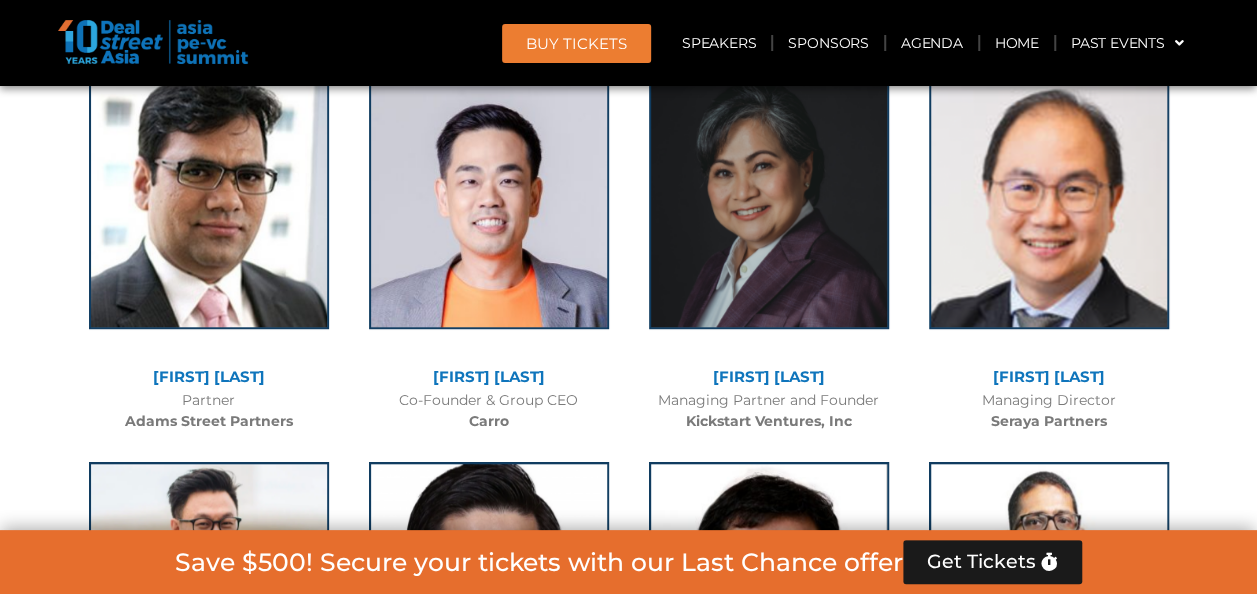 click on "[FIRST] [LAST]" 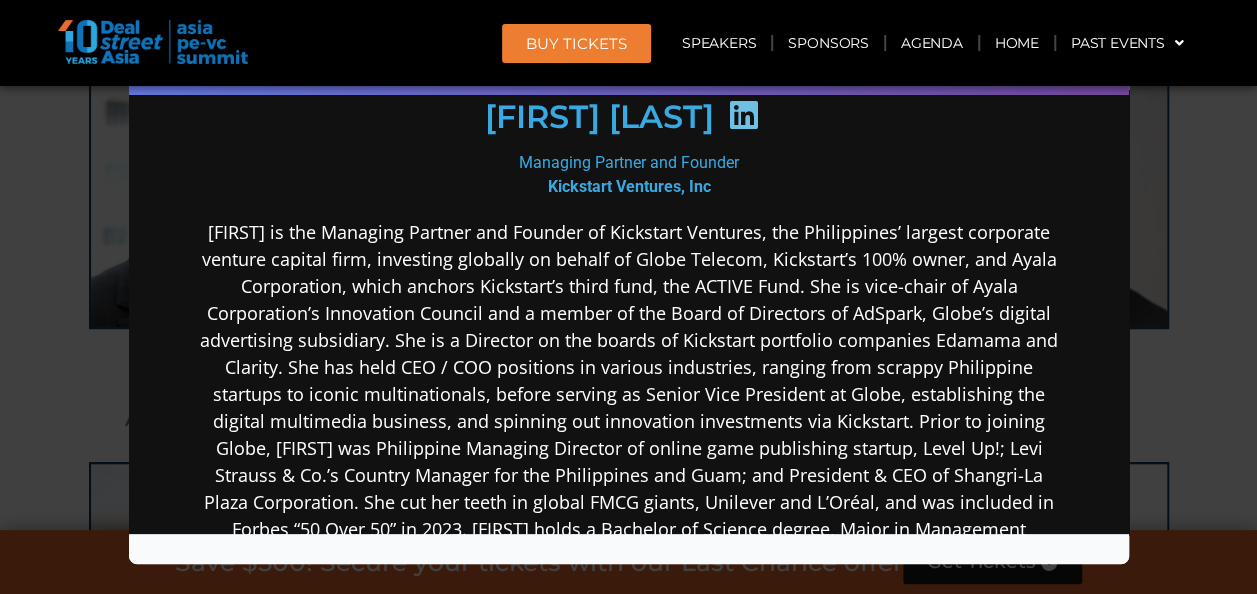 scroll, scrollTop: 283, scrollLeft: 0, axis: vertical 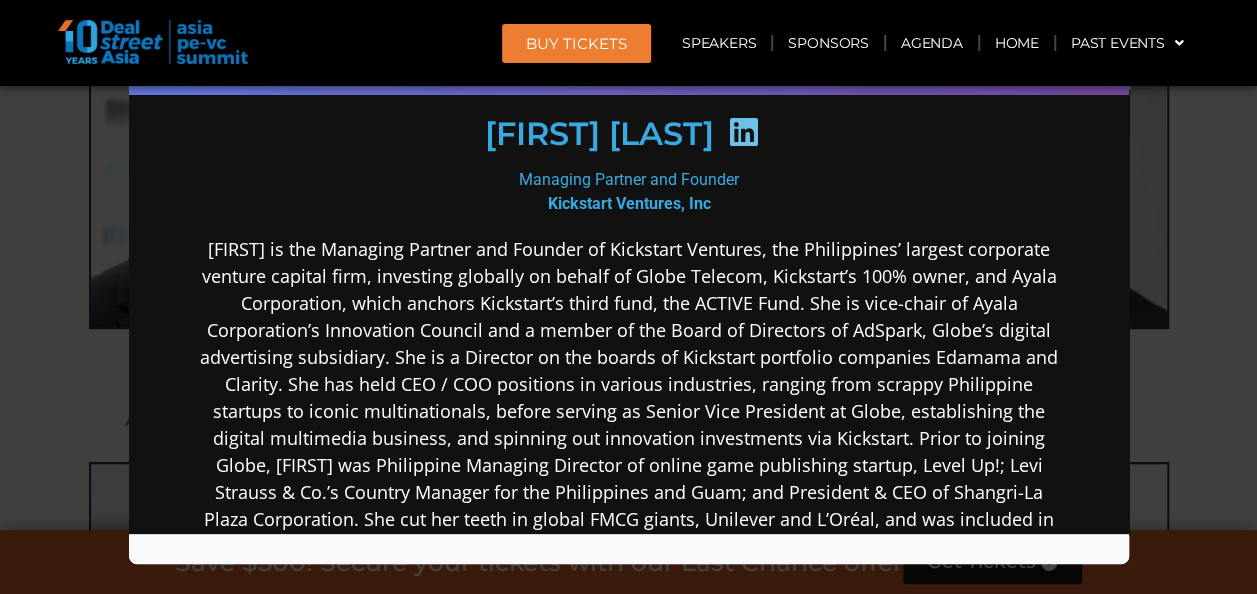 click at bounding box center (742, 131) 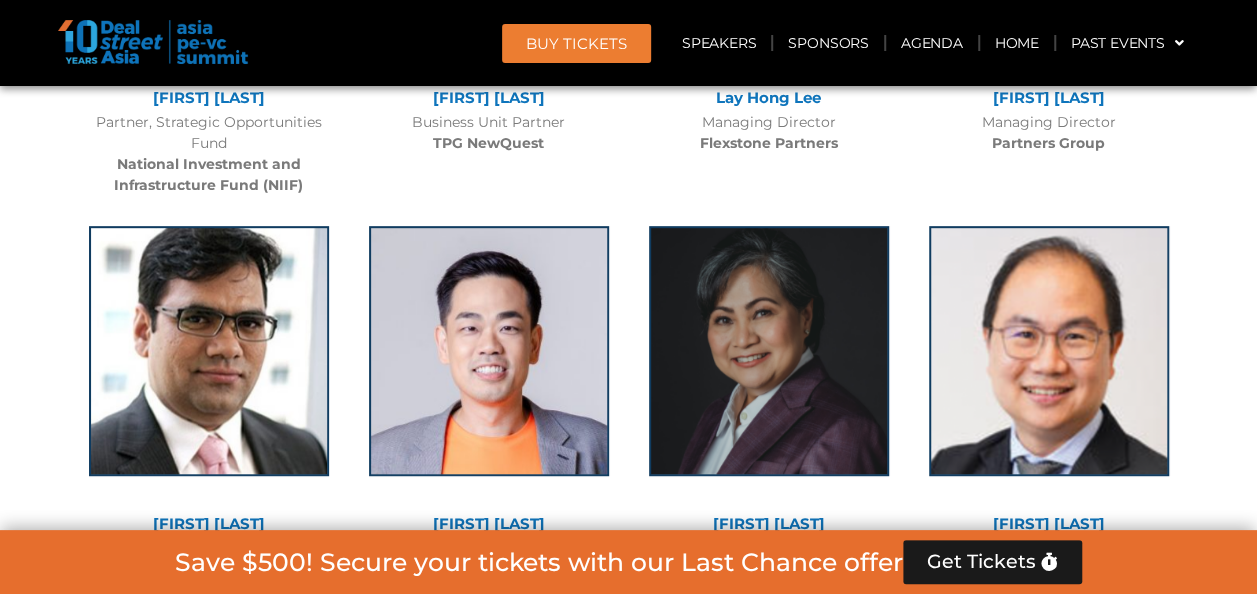scroll, scrollTop: 3880, scrollLeft: 0, axis: vertical 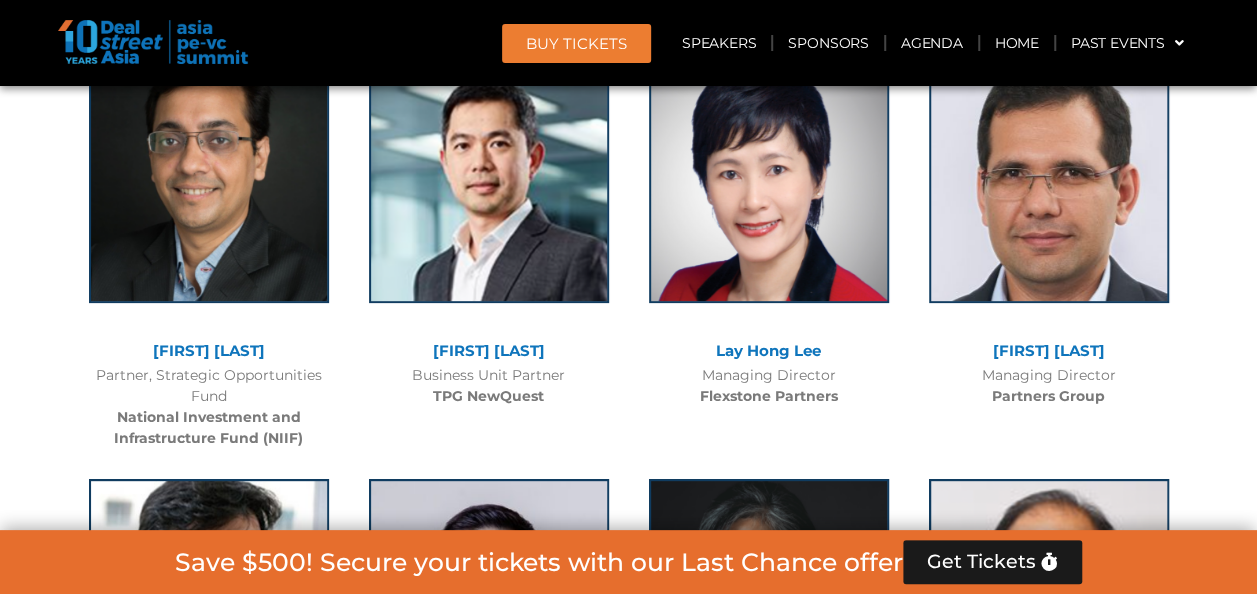 click on "[FIRST] [LAST]" 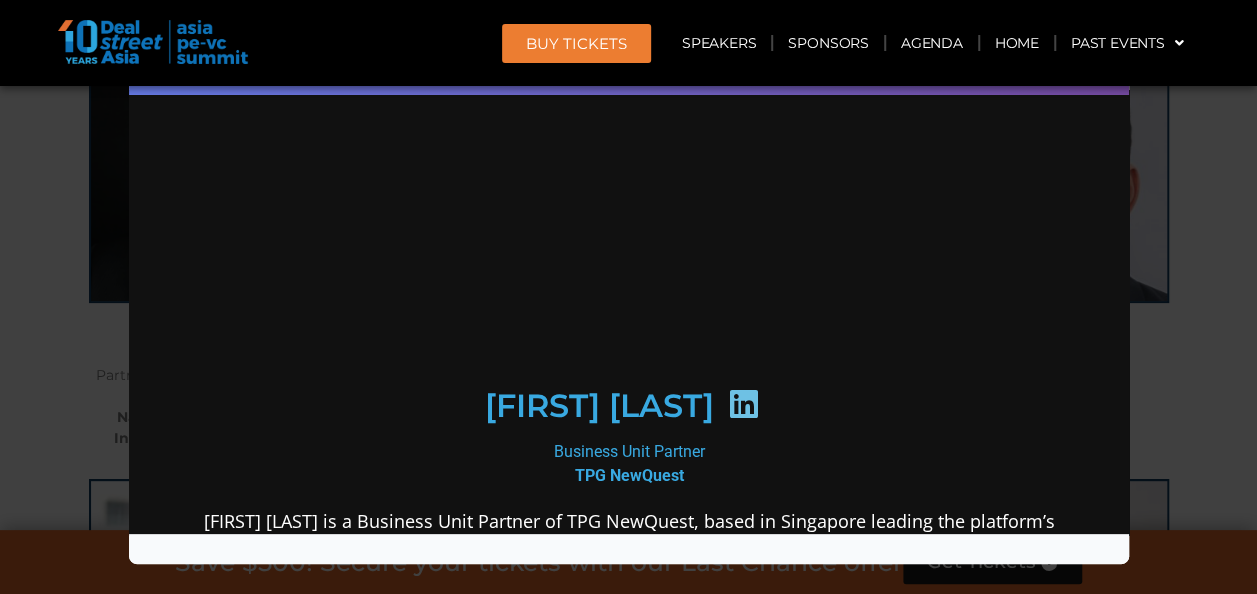 scroll, scrollTop: 0, scrollLeft: 0, axis: both 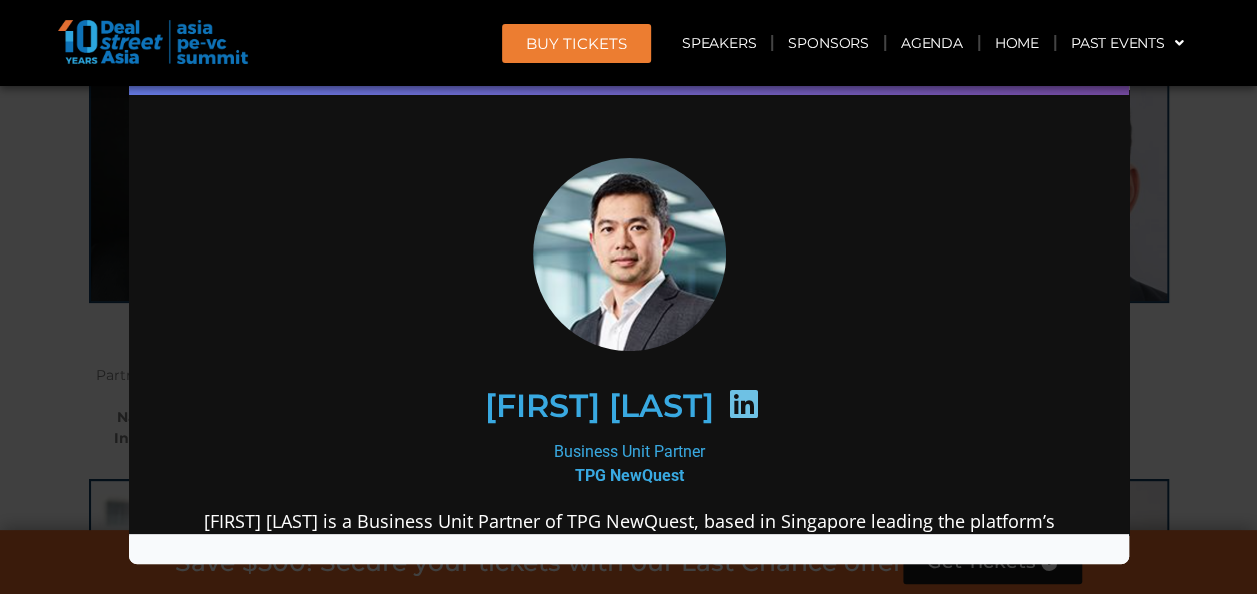 click at bounding box center [742, 403] 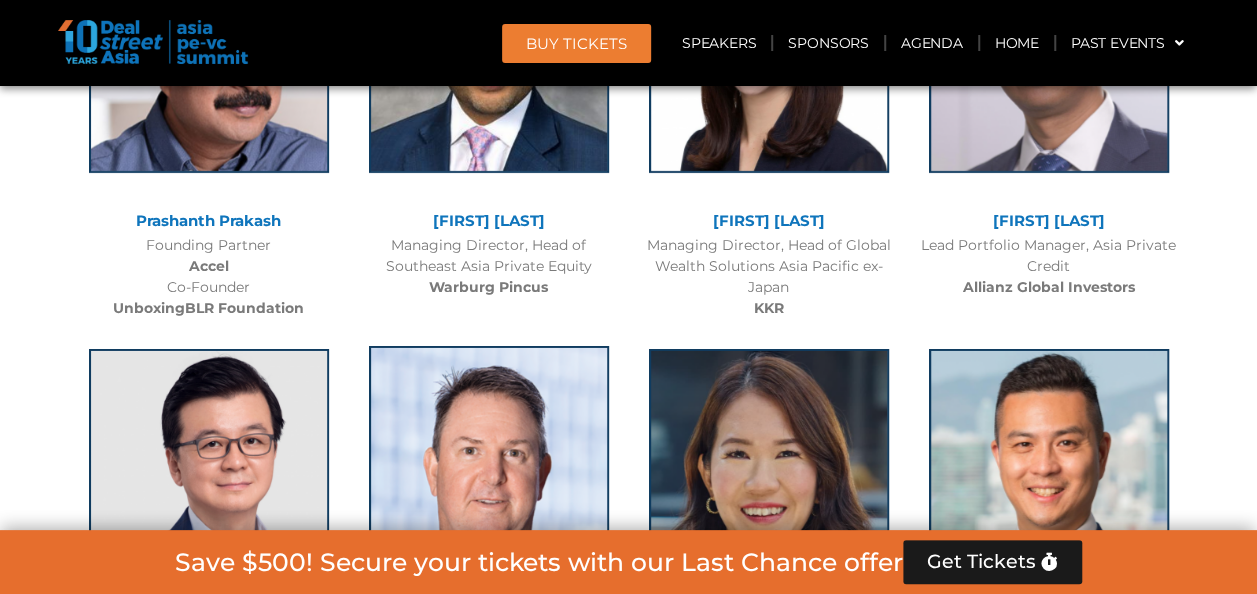 scroll, scrollTop: 3380, scrollLeft: 0, axis: vertical 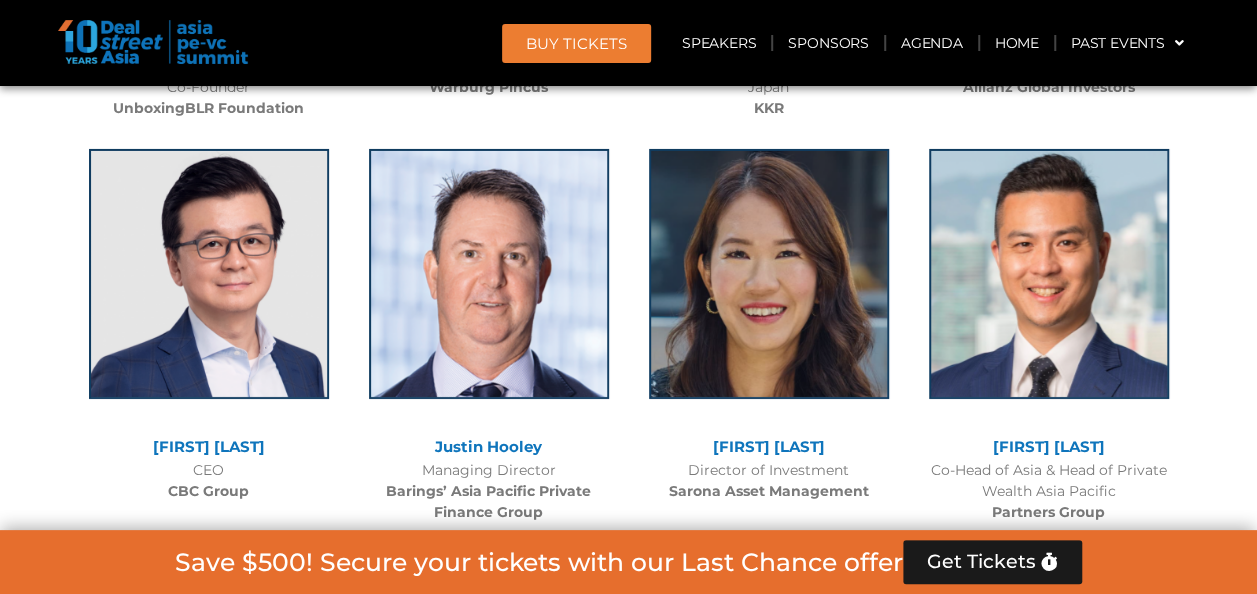 click on "[FIRST] [LAST]" 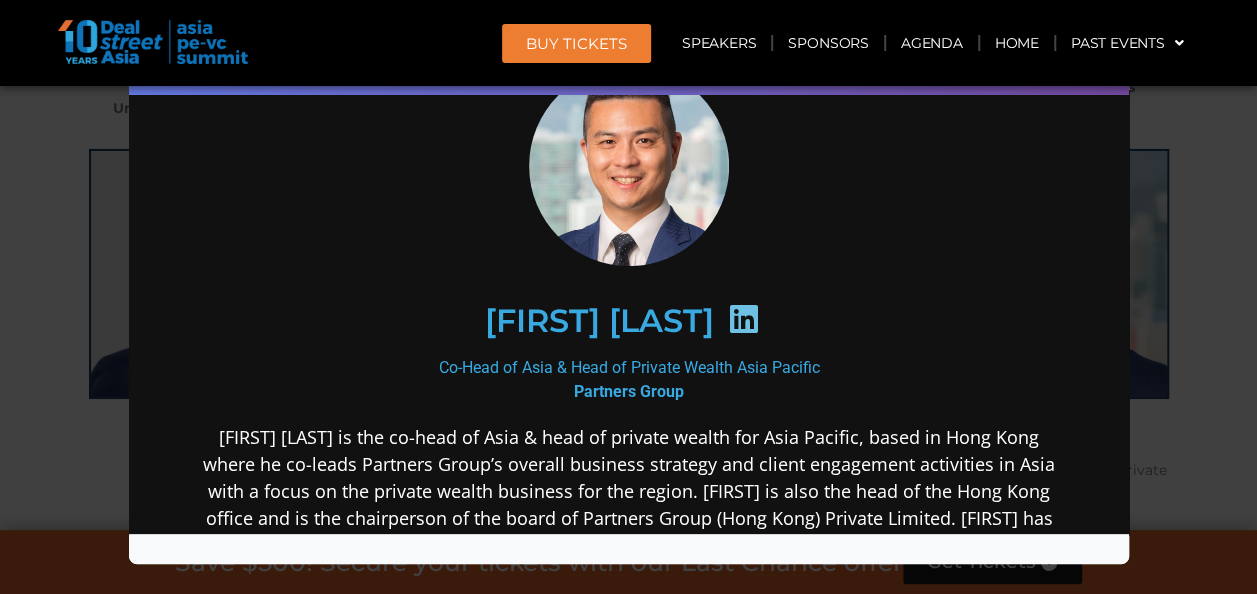 scroll, scrollTop: 300, scrollLeft: 0, axis: vertical 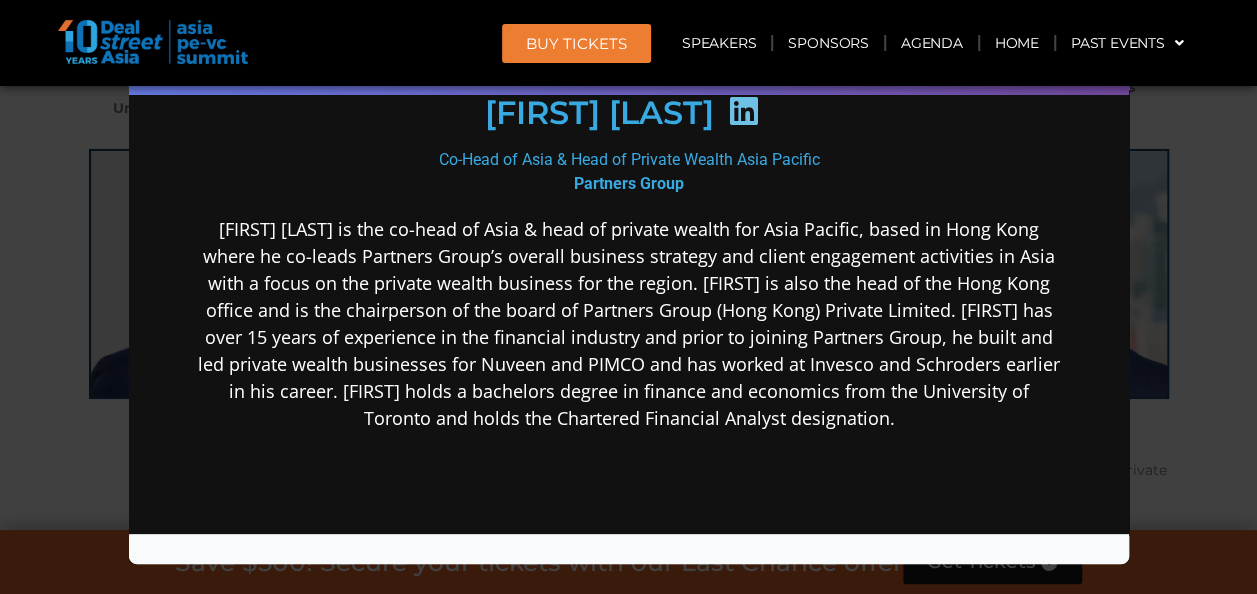 click at bounding box center [742, 110] 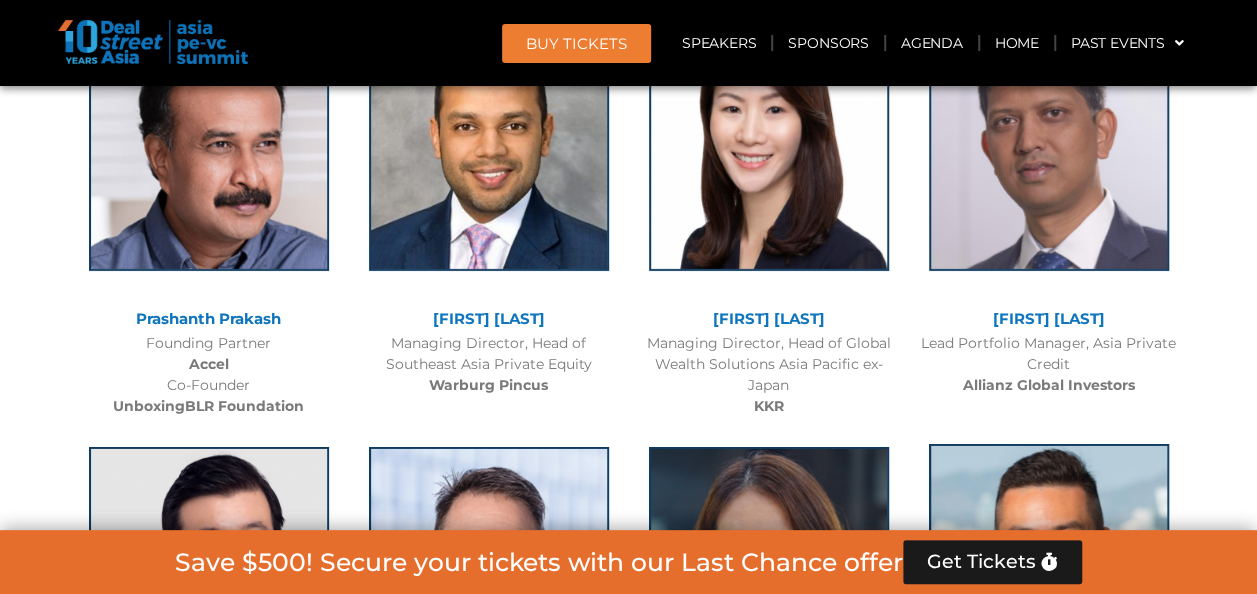 scroll, scrollTop: 3080, scrollLeft: 0, axis: vertical 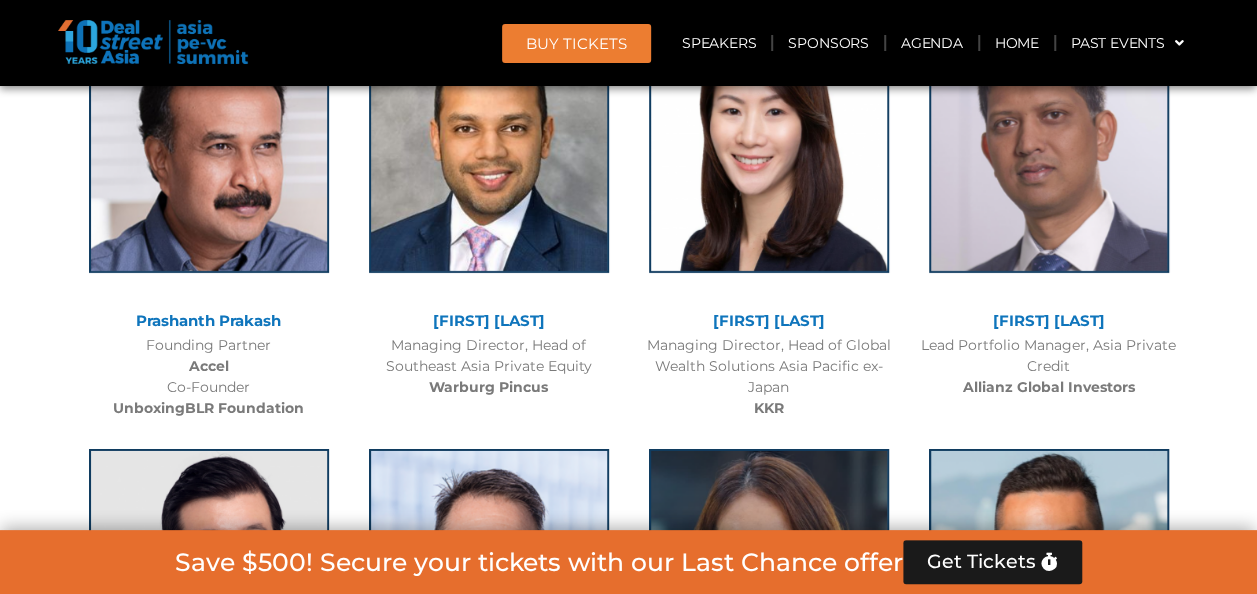 click on "[FIRST] [LAST]" 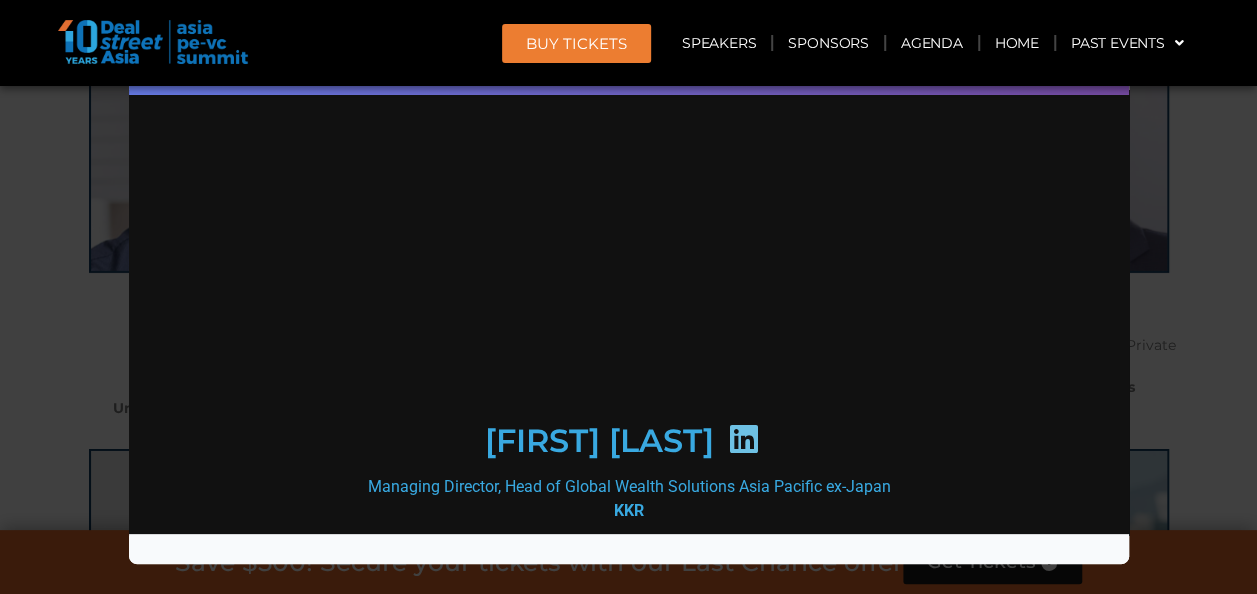 scroll, scrollTop: 0, scrollLeft: 0, axis: both 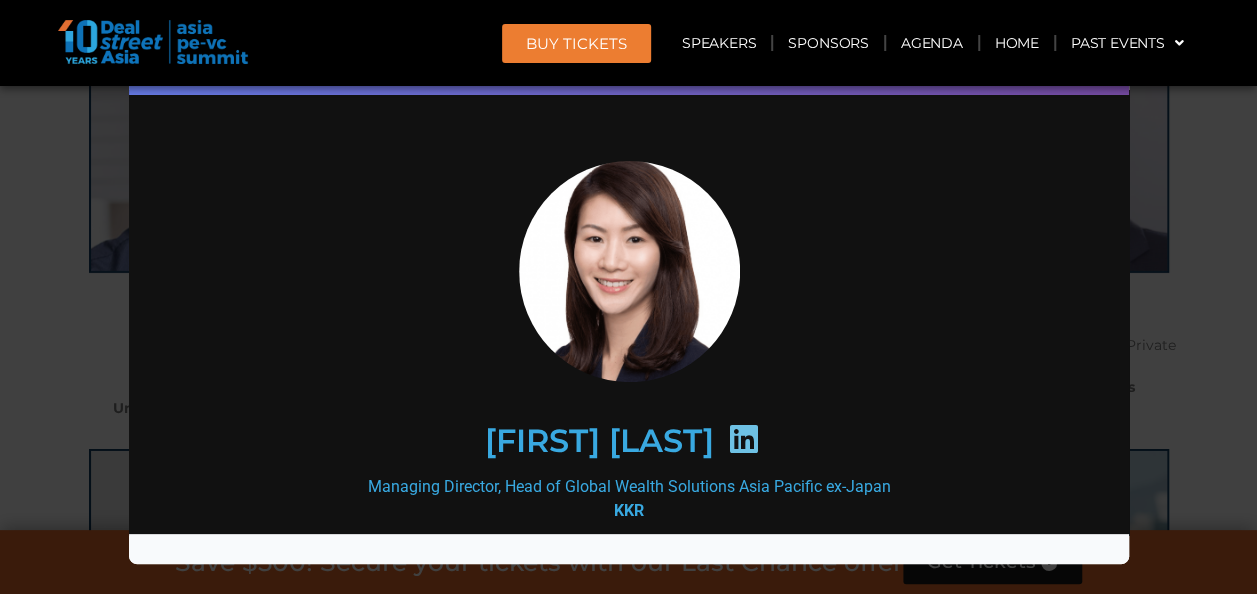 click on "Speaker Profile
×" at bounding box center (628, 297) 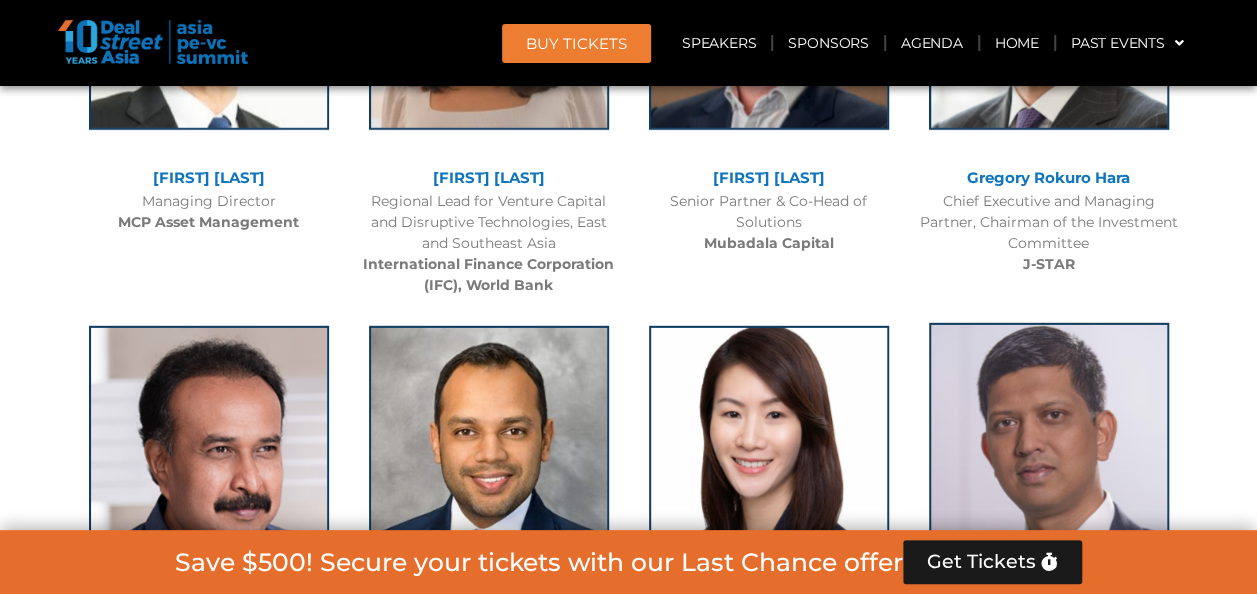 scroll, scrollTop: 2680, scrollLeft: 0, axis: vertical 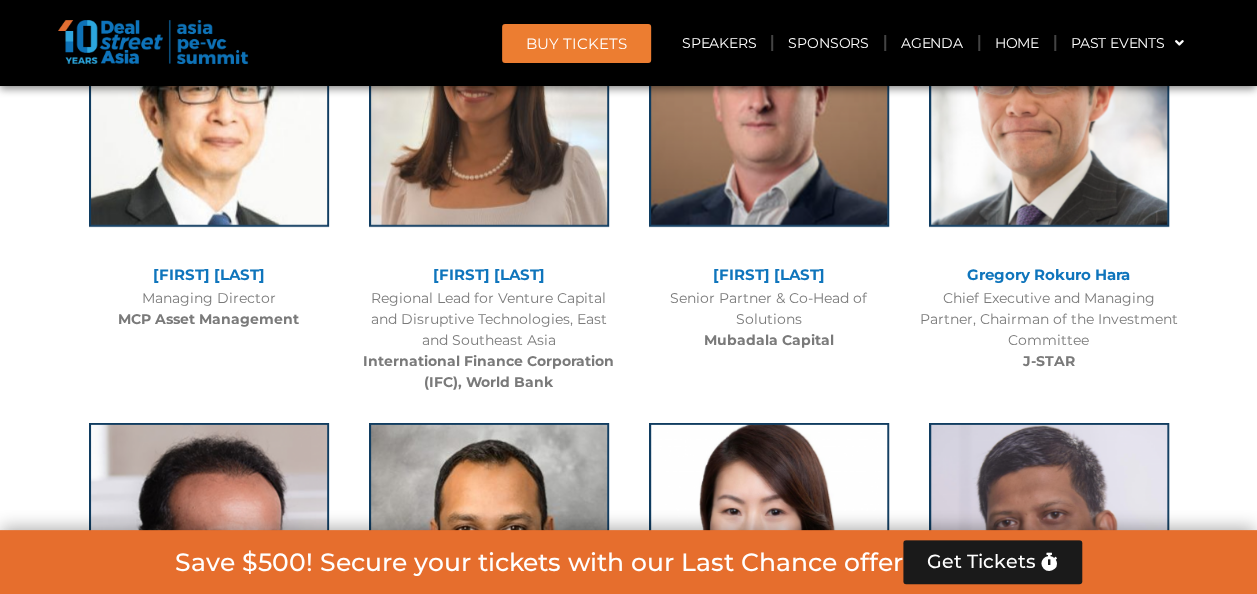 click on "[FIRST] [LAST]" 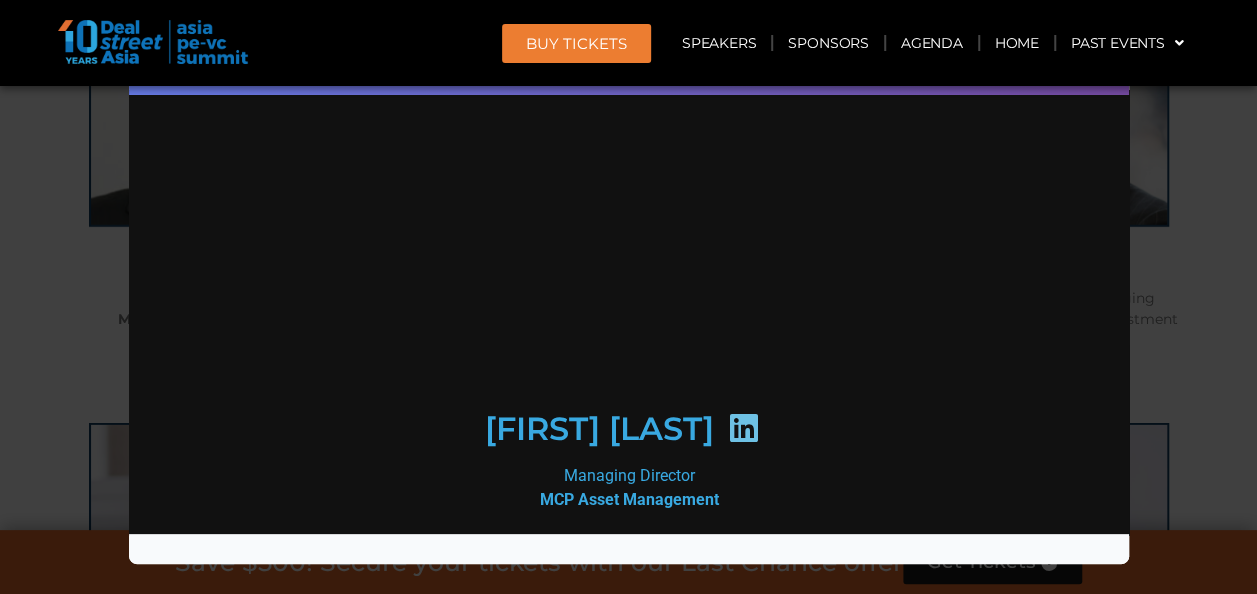 scroll, scrollTop: 0, scrollLeft: 0, axis: both 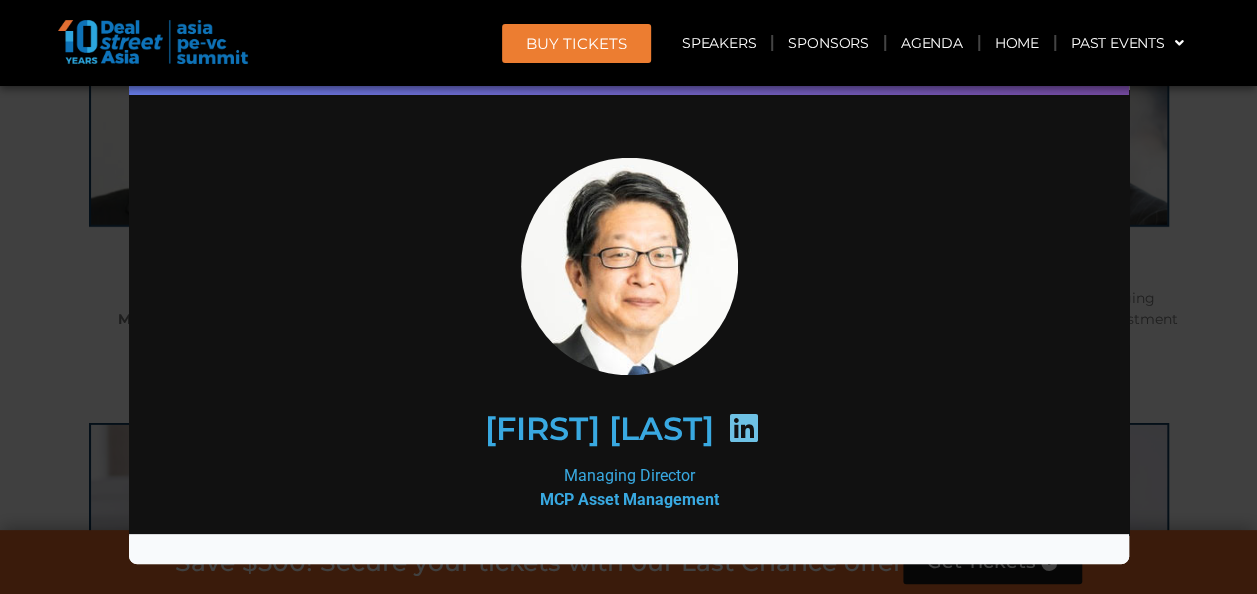click at bounding box center [742, 427] 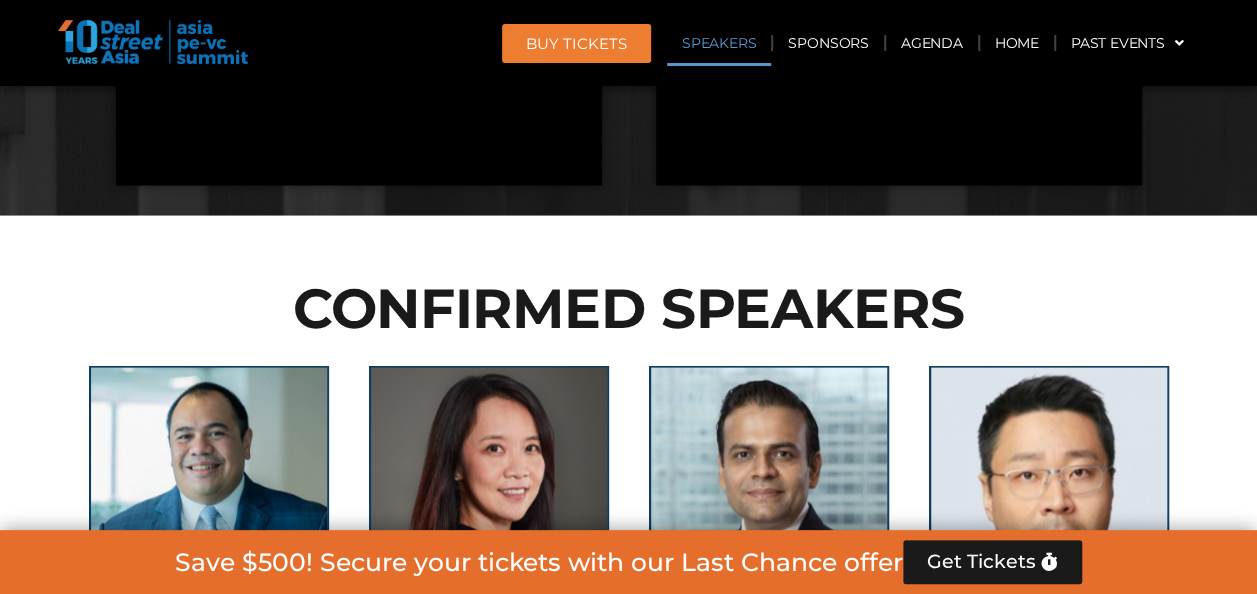 scroll, scrollTop: 1880, scrollLeft: 0, axis: vertical 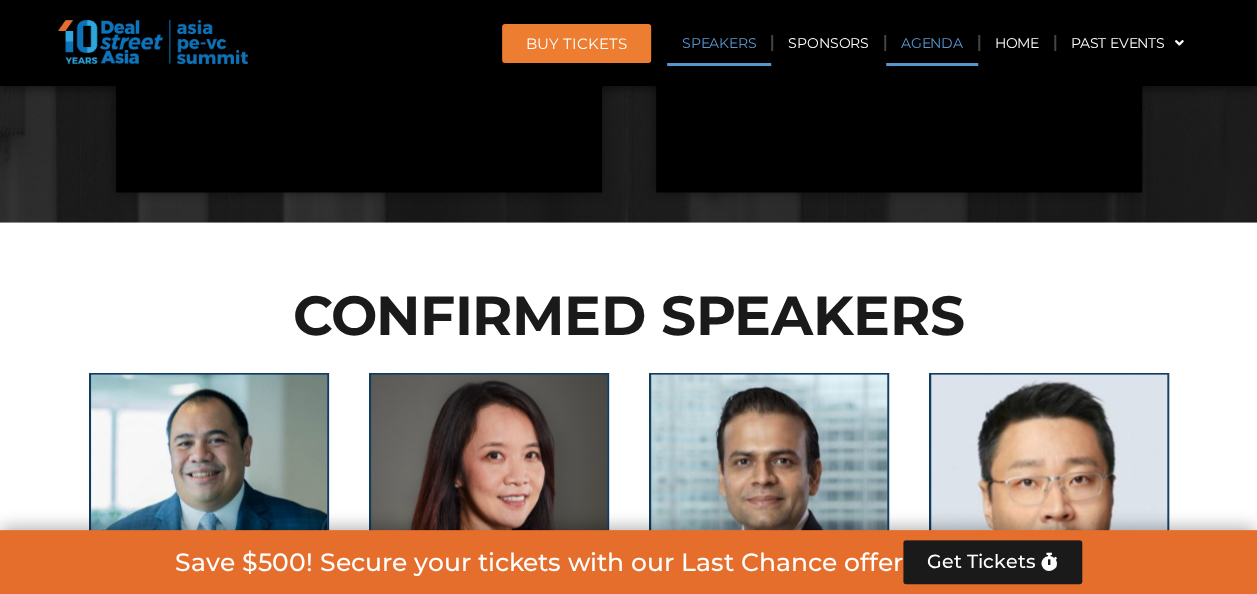 click on "Agenda" 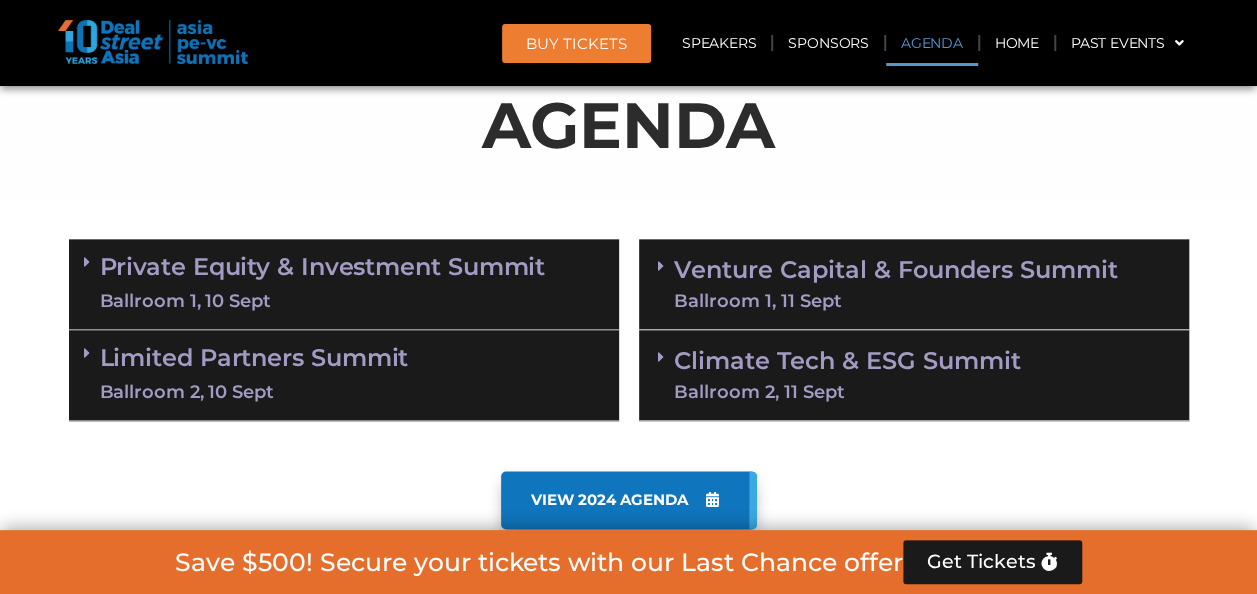 scroll, scrollTop: 1046, scrollLeft: 0, axis: vertical 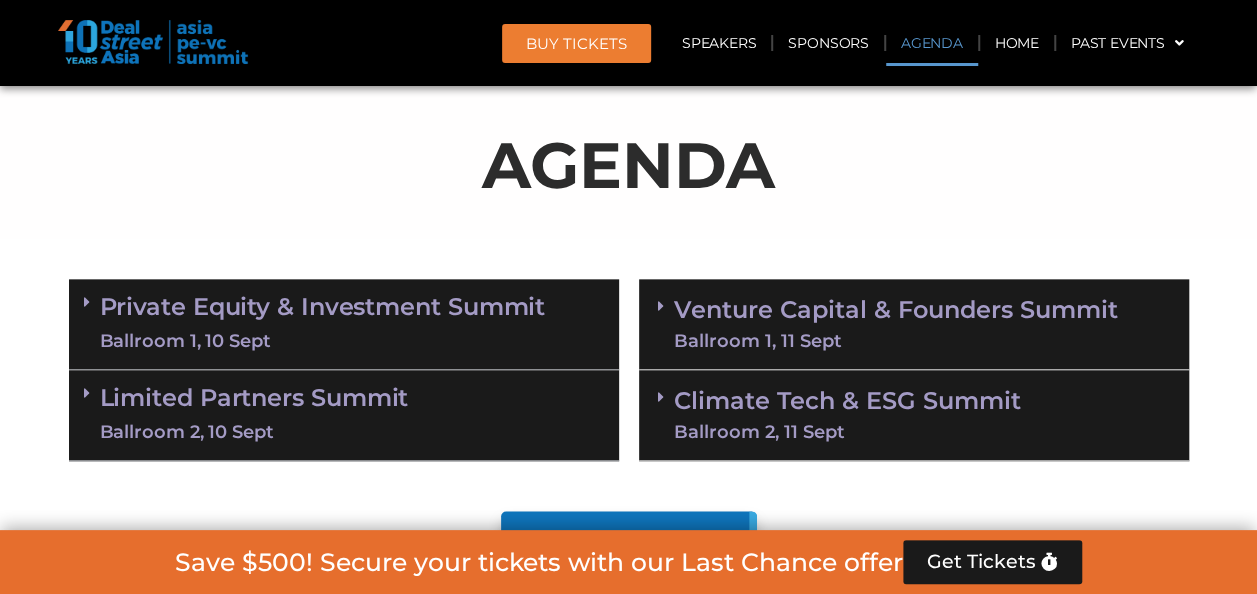 click at bounding box center (153, 42) 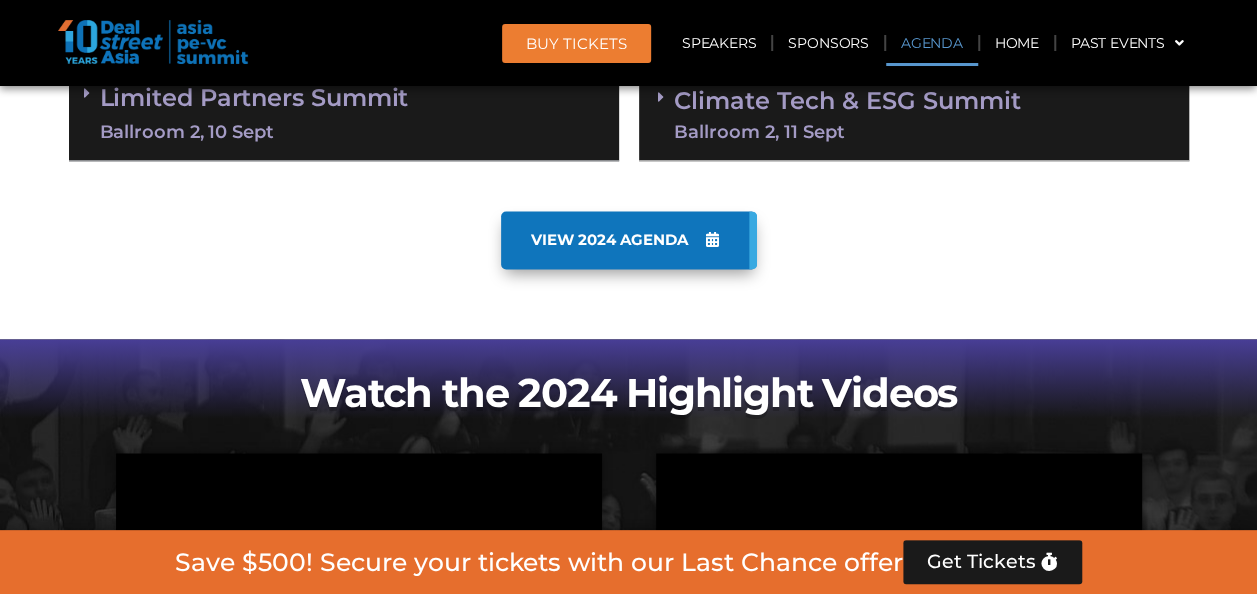 scroll, scrollTop: 1746, scrollLeft: 0, axis: vertical 